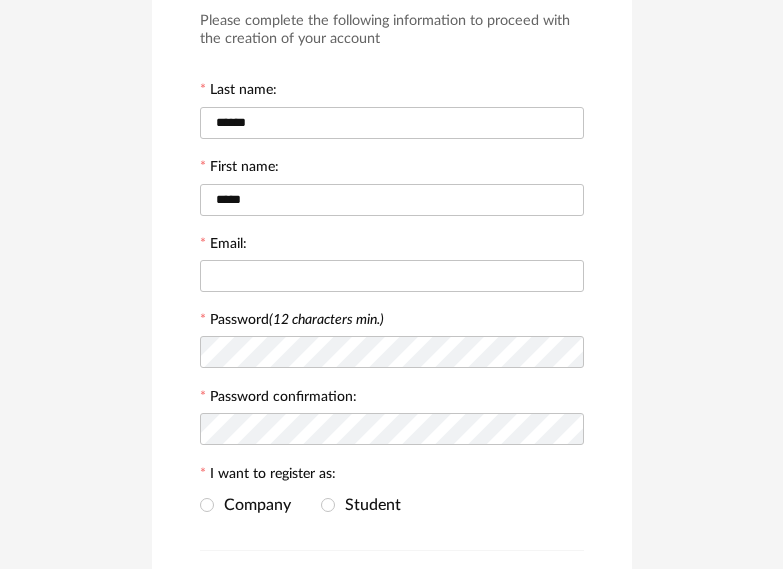 scroll, scrollTop: 200, scrollLeft: 0, axis: vertical 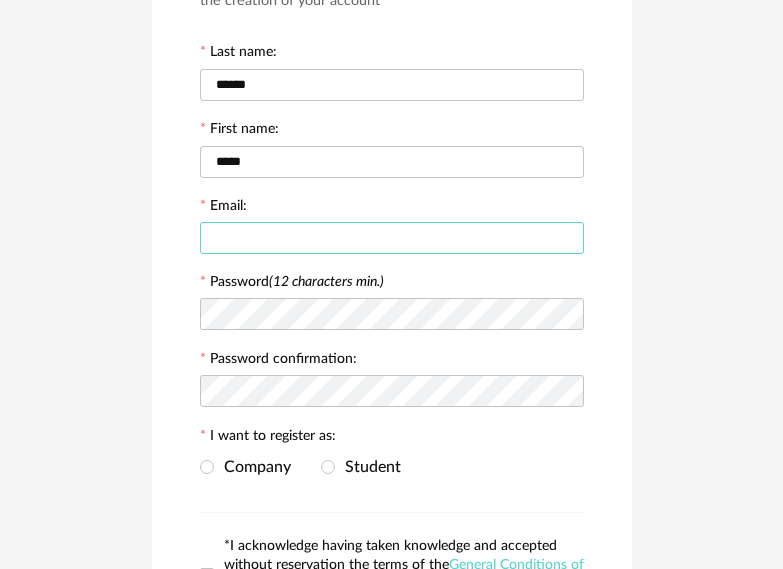 click at bounding box center (392, 238) 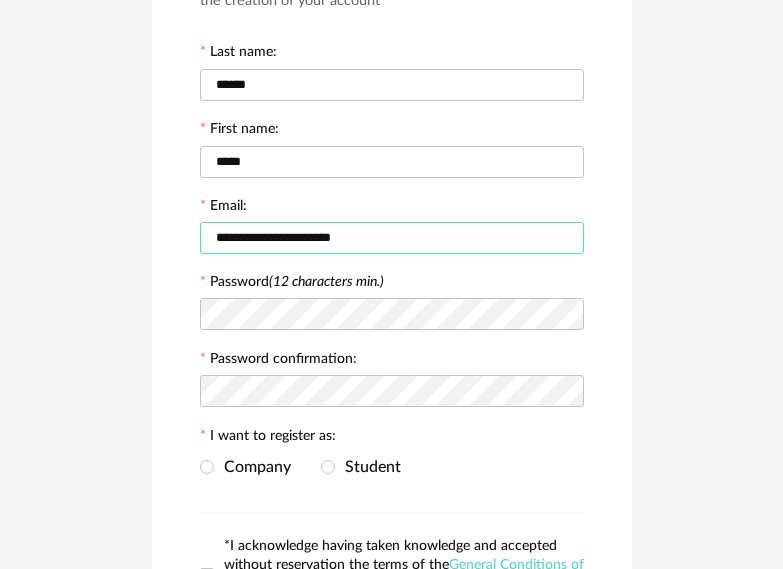 type on "**********" 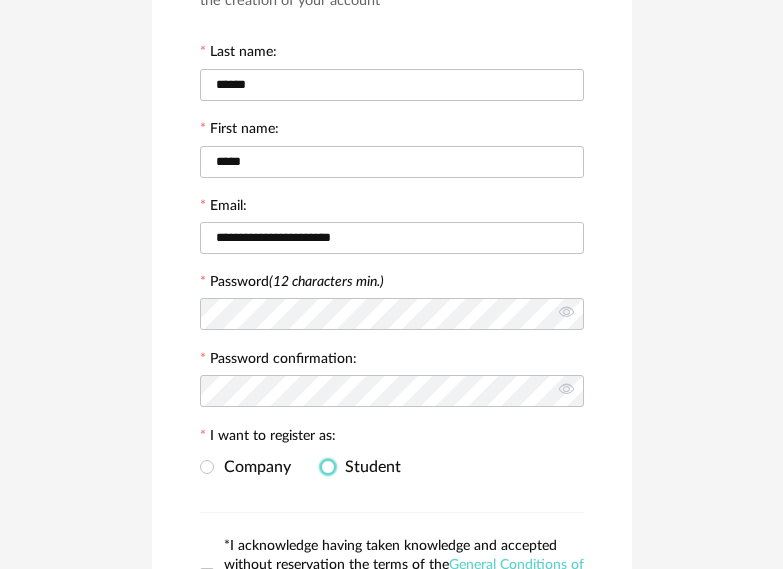 click at bounding box center [328, 467] 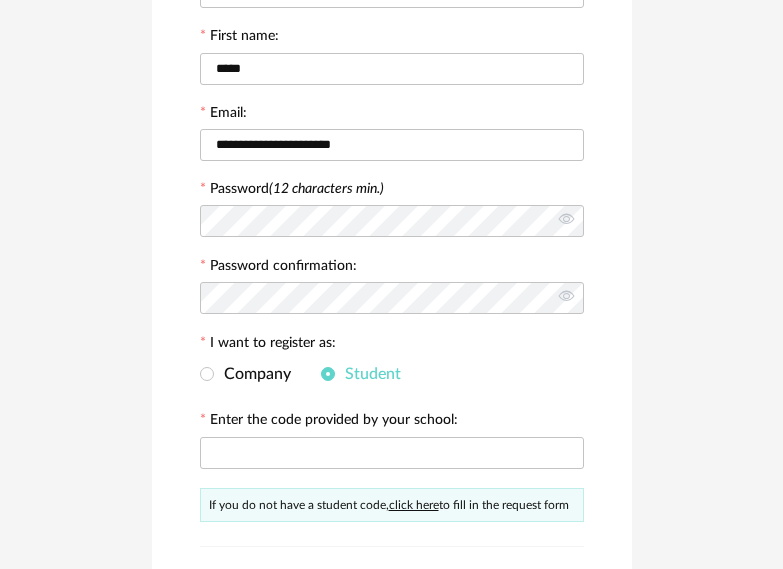 scroll, scrollTop: 400, scrollLeft: 0, axis: vertical 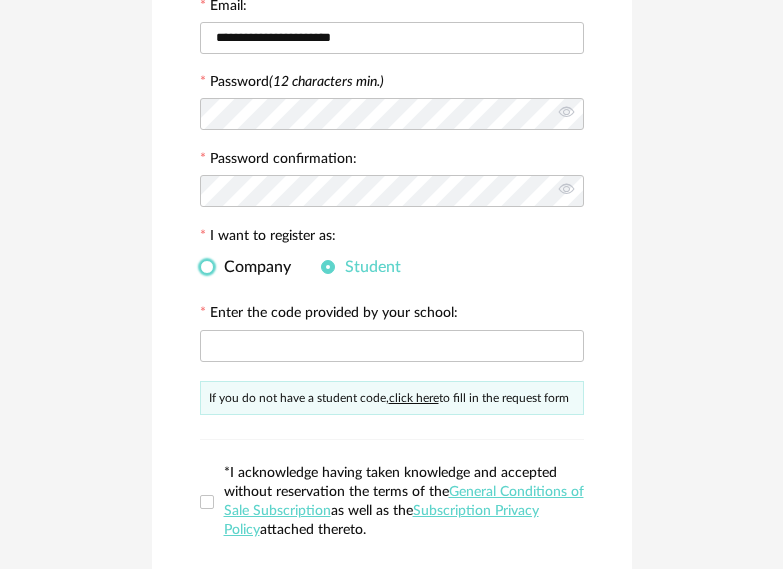 click at bounding box center [207, 267] 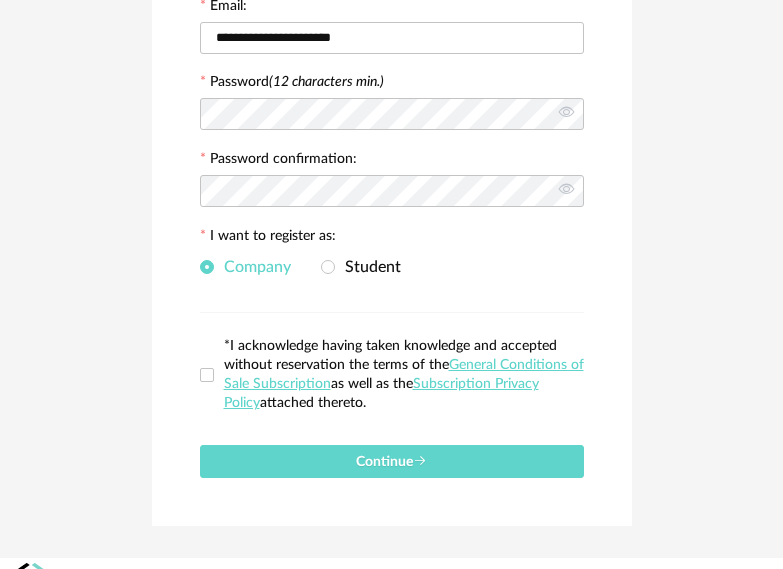 click on "*I acknowledge having taken knowledge and accepted without reservation the terms of the  General Conditions of Sale Subscription  as well as the  Subscription Privacy Policy  attached thereto." at bounding box center [399, 375] 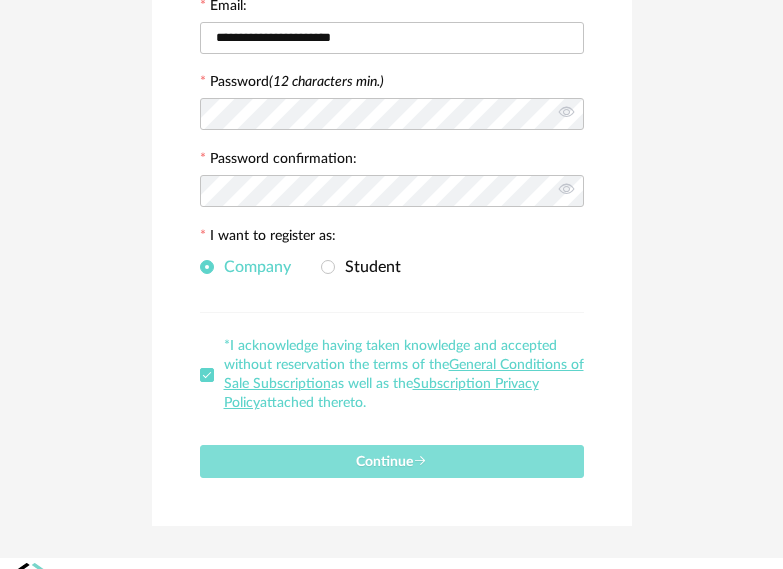 click on "Continue" at bounding box center (391, 462) 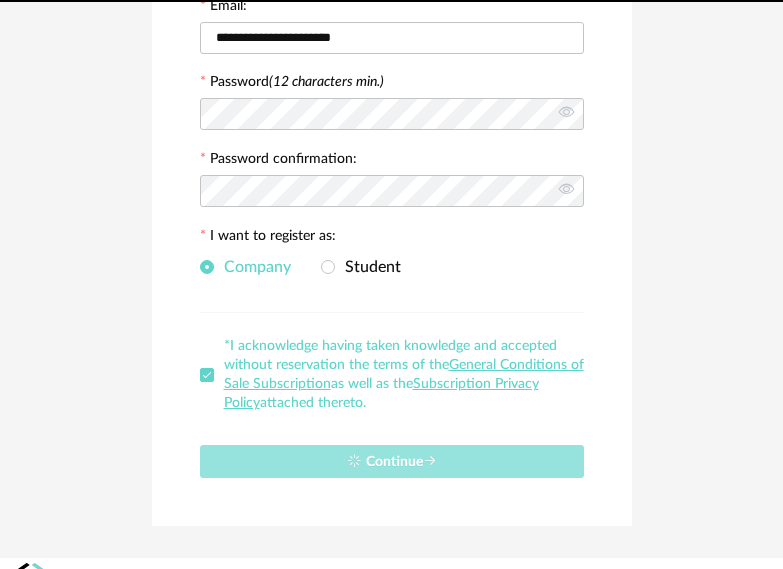 type 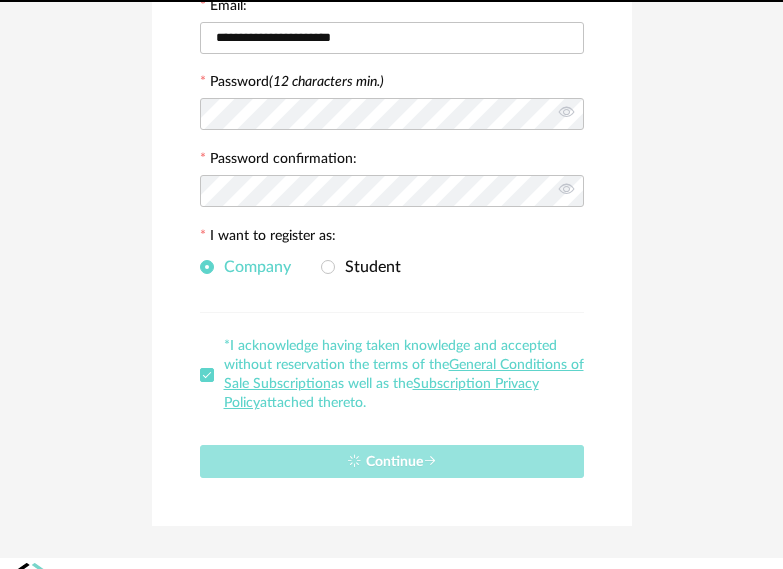 scroll, scrollTop: 0, scrollLeft: 0, axis: both 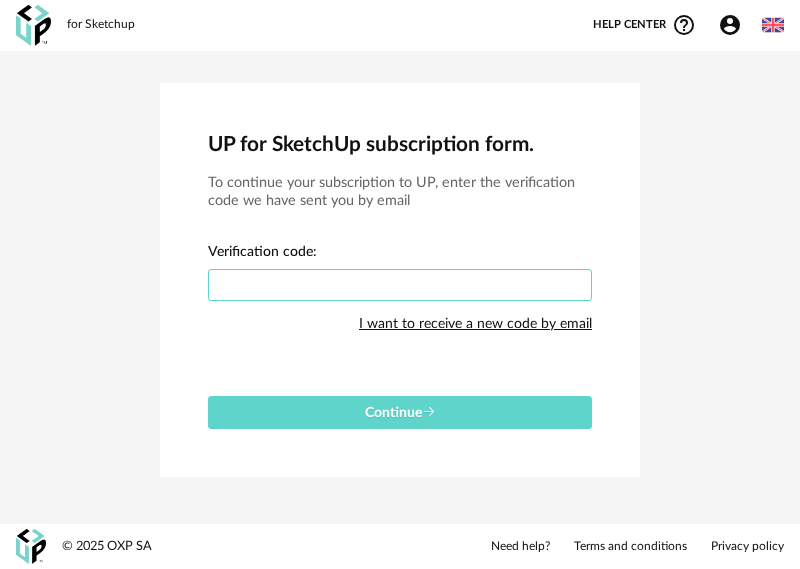 click at bounding box center [400, 285] 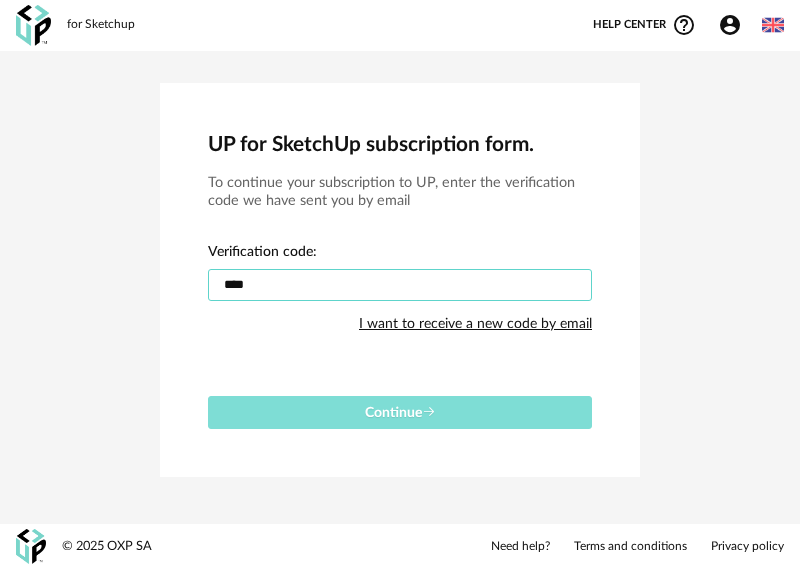 type on "****" 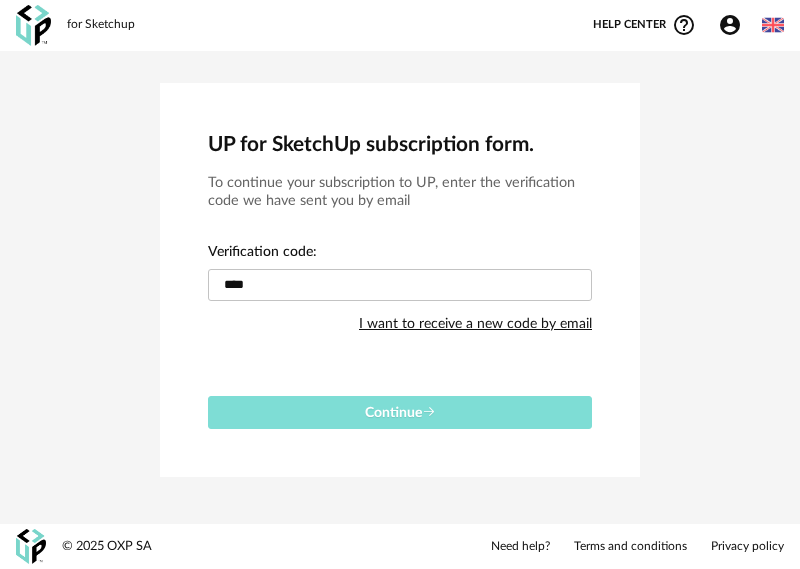 click on "Continue" at bounding box center (400, 412) 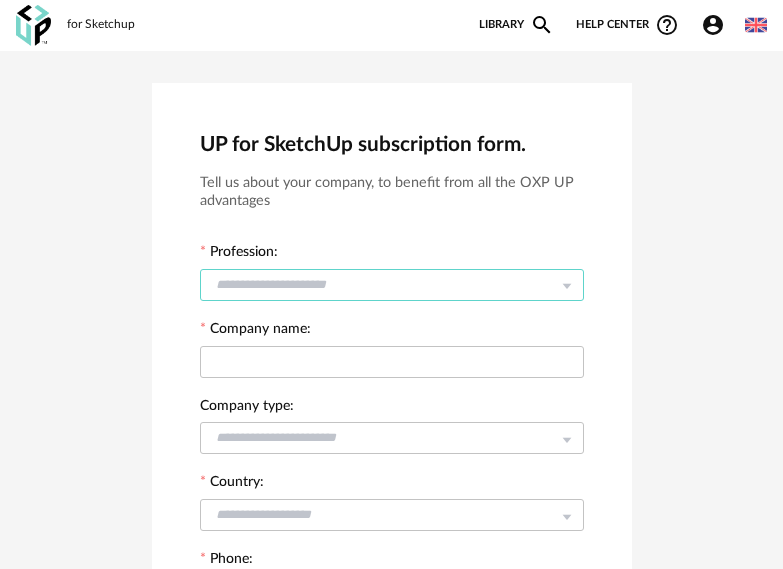 click at bounding box center (392, 285) 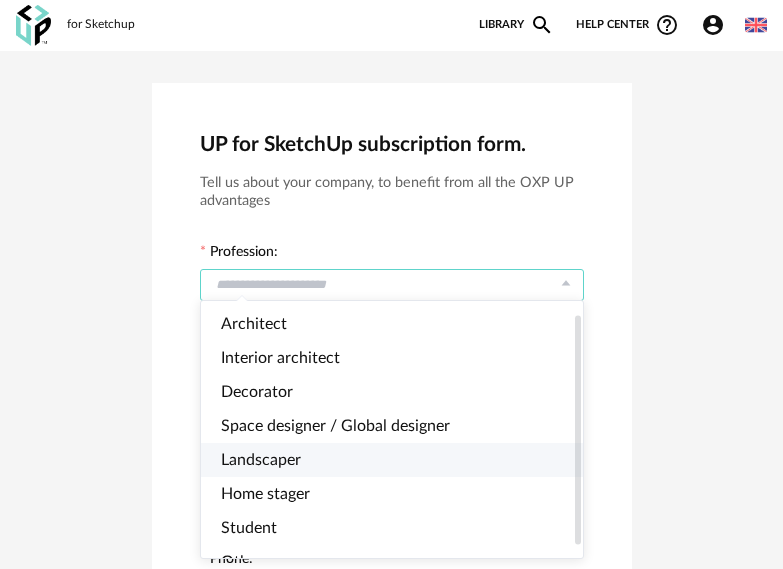 scroll, scrollTop: 27, scrollLeft: 0, axis: vertical 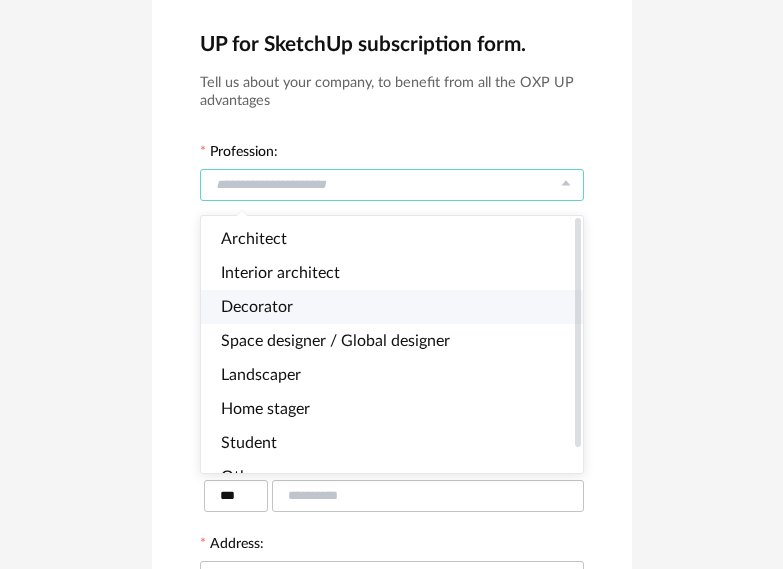 click on "Decorator" at bounding box center (400, 307) 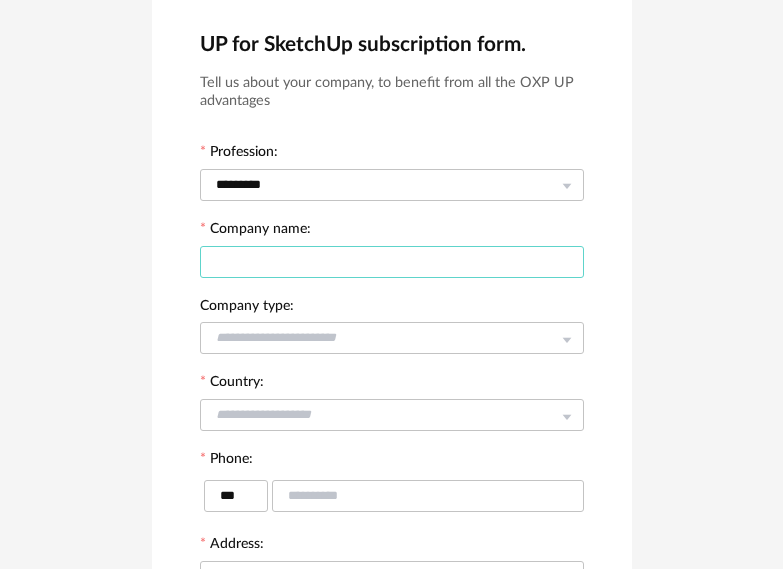 click at bounding box center [392, 262] 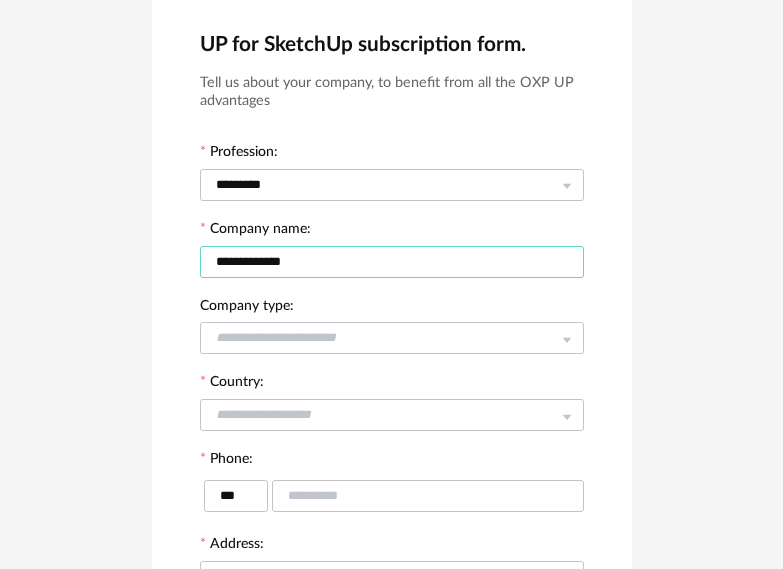 type on "**********" 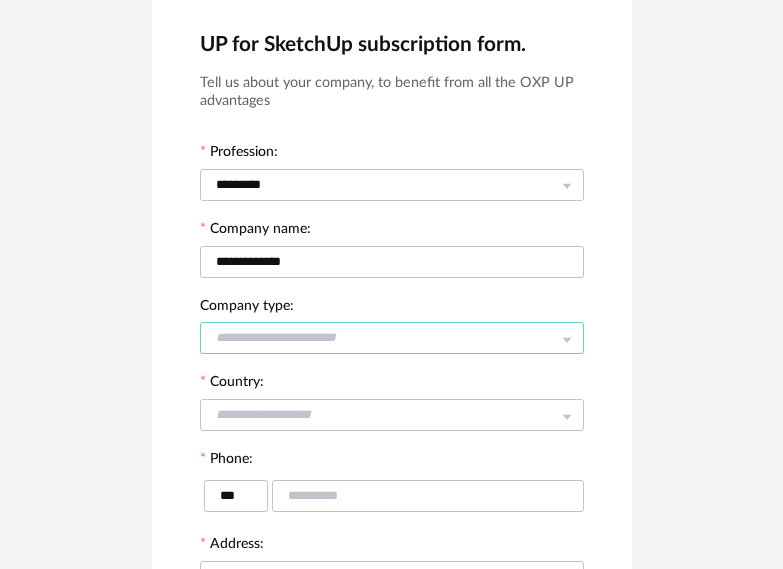 click at bounding box center [392, 338] 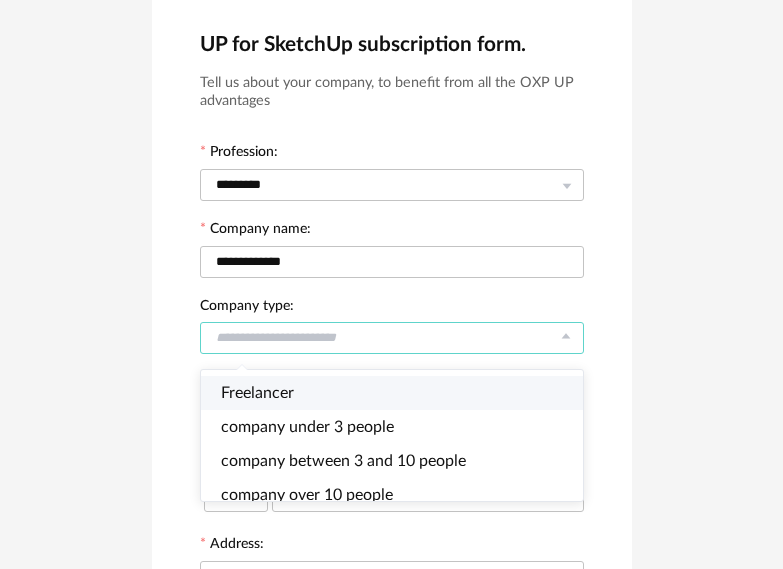 click on "Freelancer" at bounding box center (400, 393) 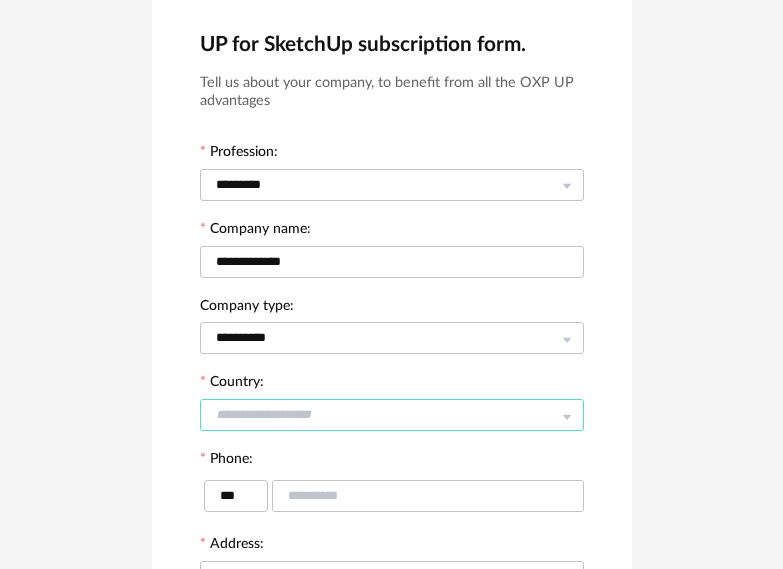 click at bounding box center (392, 415) 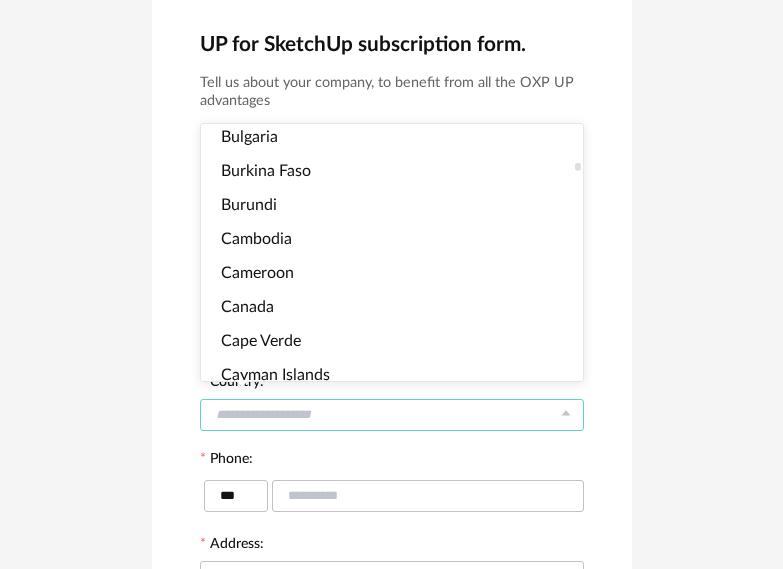 scroll, scrollTop: 1100, scrollLeft: 0, axis: vertical 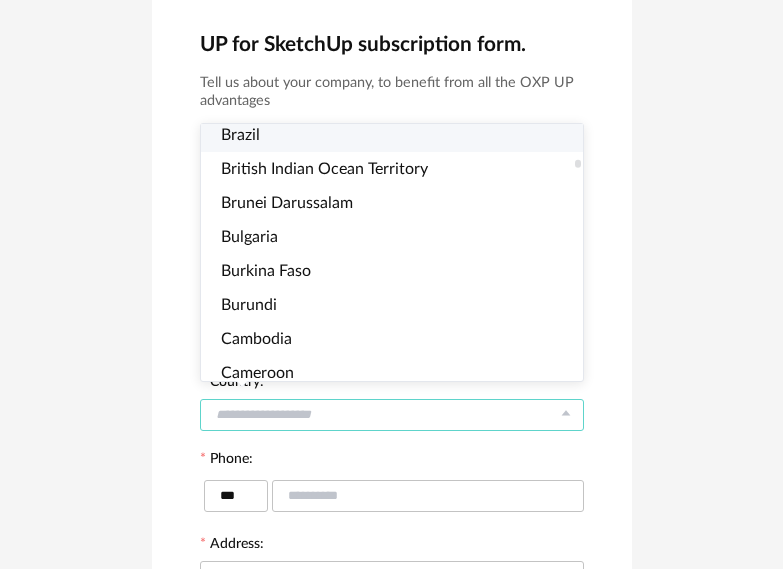 click on "Brazil" at bounding box center (400, 135) 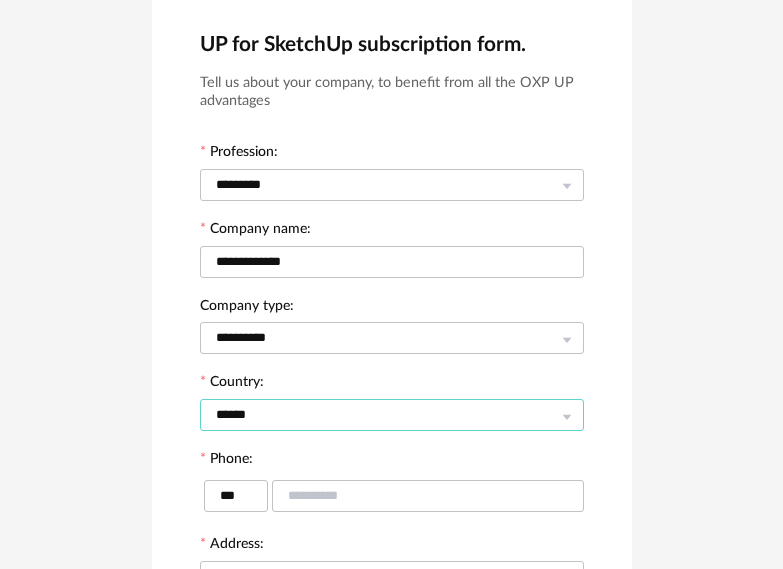 scroll, scrollTop: 1094, scrollLeft: 0, axis: vertical 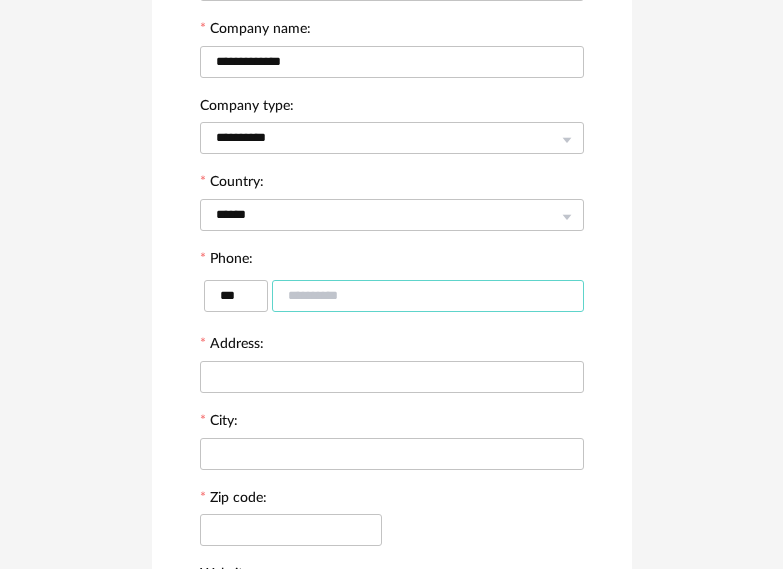 click at bounding box center [428, 296] 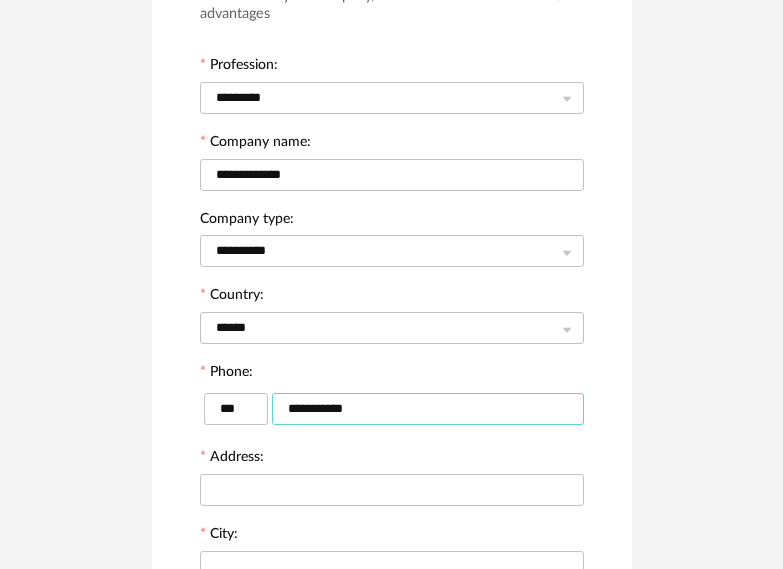 scroll, scrollTop: 100, scrollLeft: 0, axis: vertical 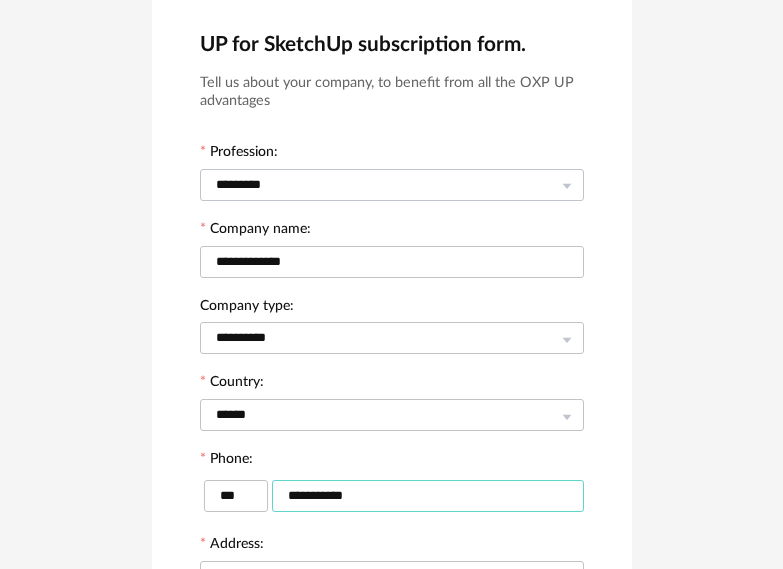 type on "**********" 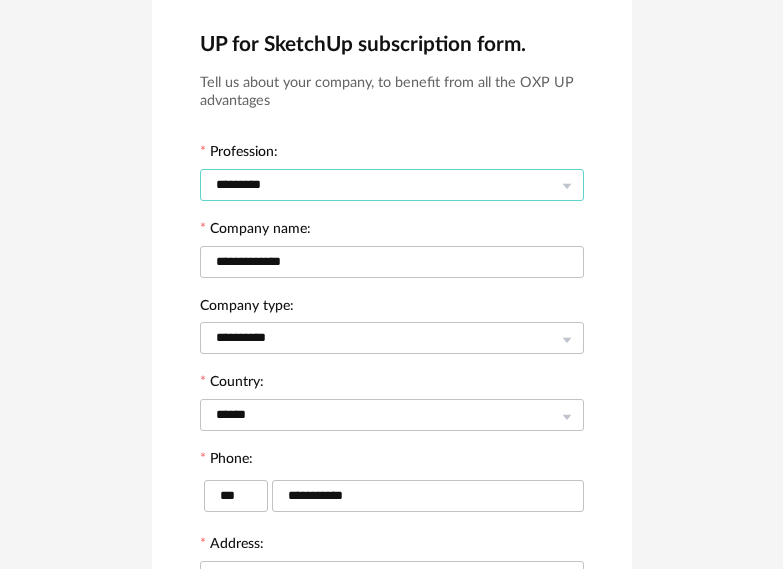 click on "*********" at bounding box center [392, 185] 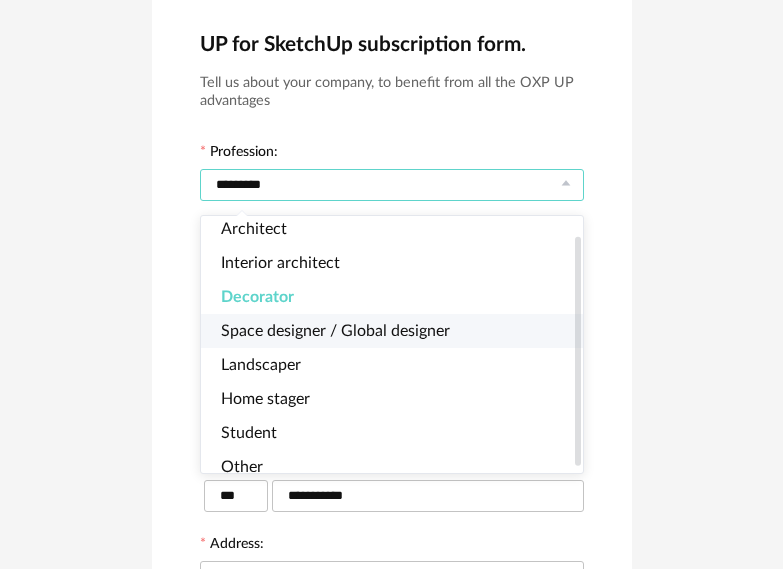 scroll, scrollTop: 27, scrollLeft: 0, axis: vertical 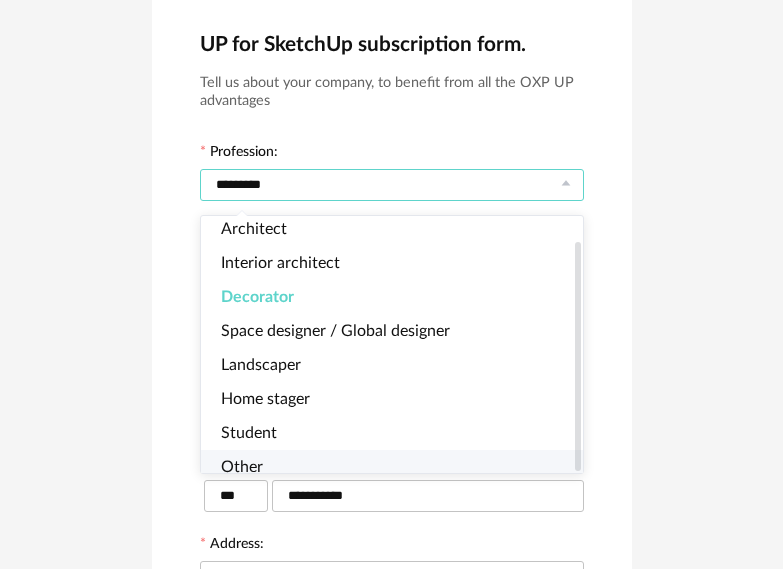 click on "Other" at bounding box center [400, 467] 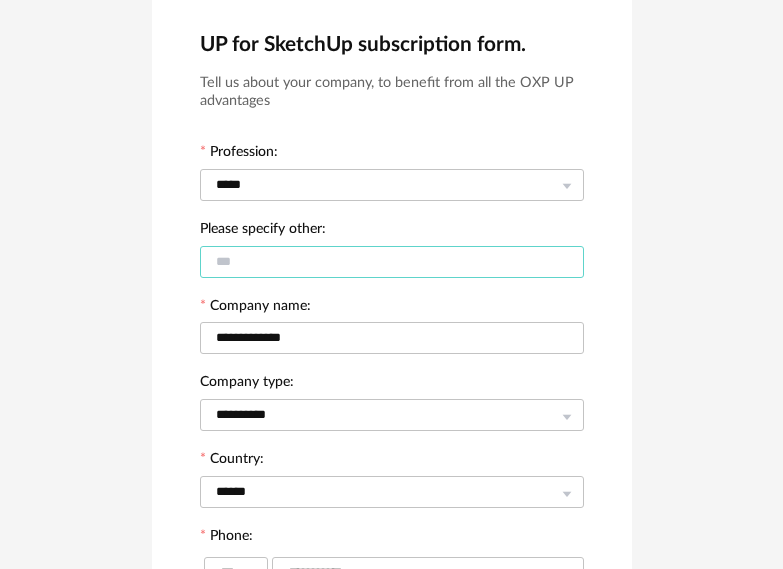 click at bounding box center (392, 262) 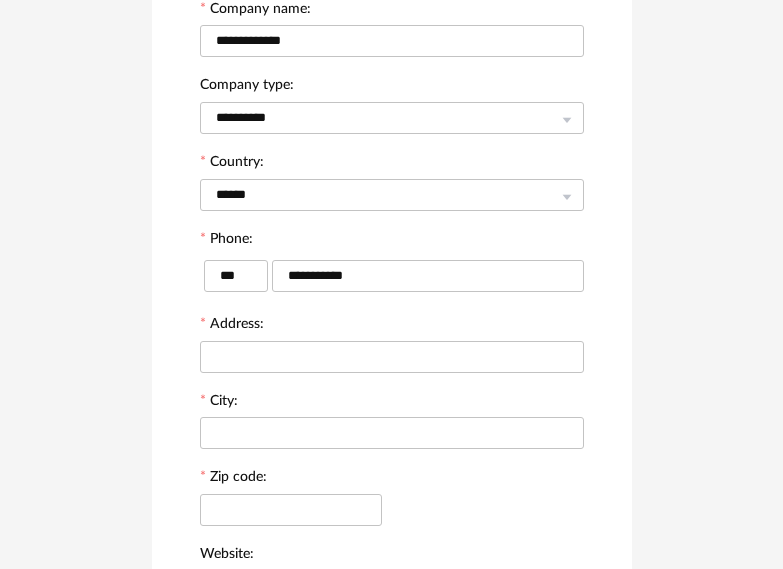 scroll, scrollTop: 400, scrollLeft: 0, axis: vertical 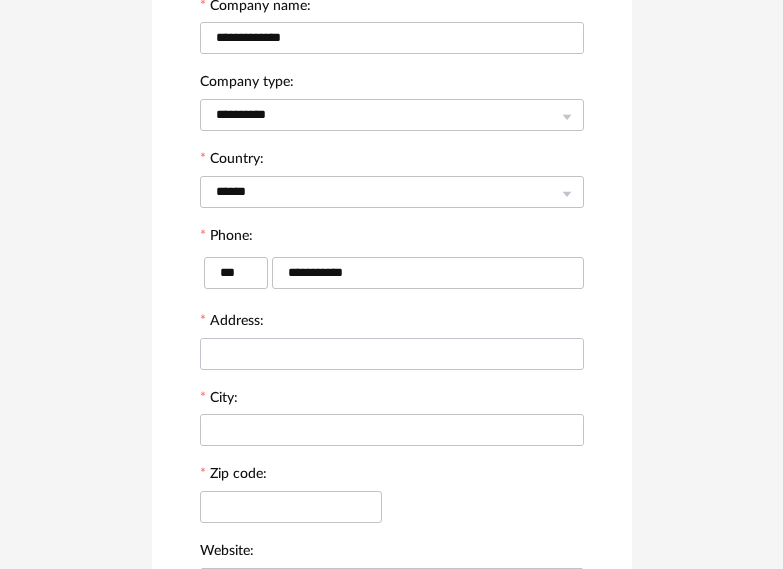 type on "**********" 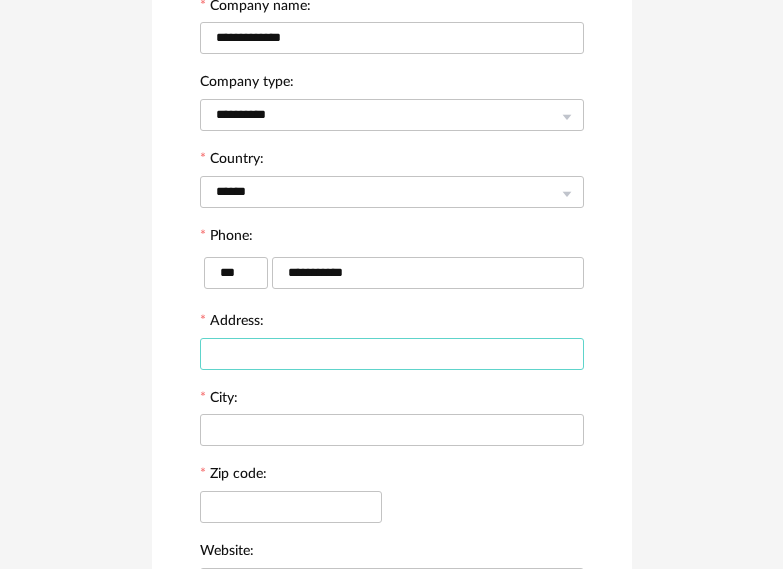 click at bounding box center (392, 354) 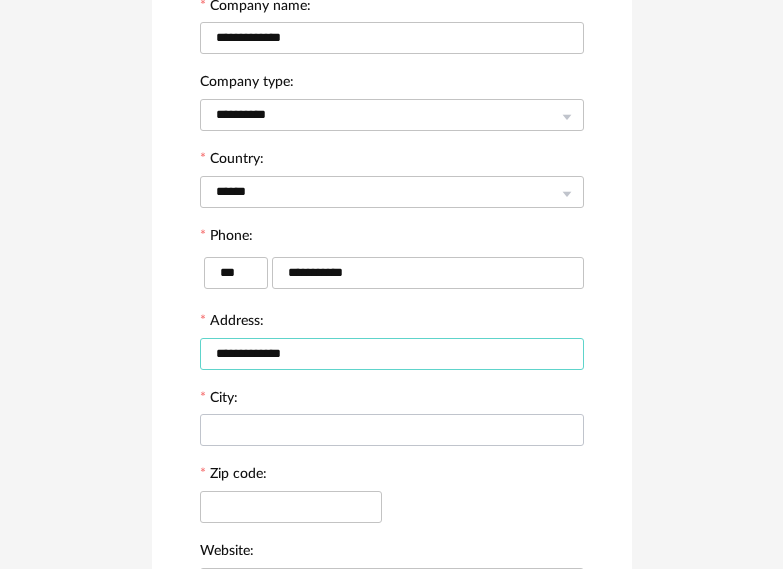 type on "**********" 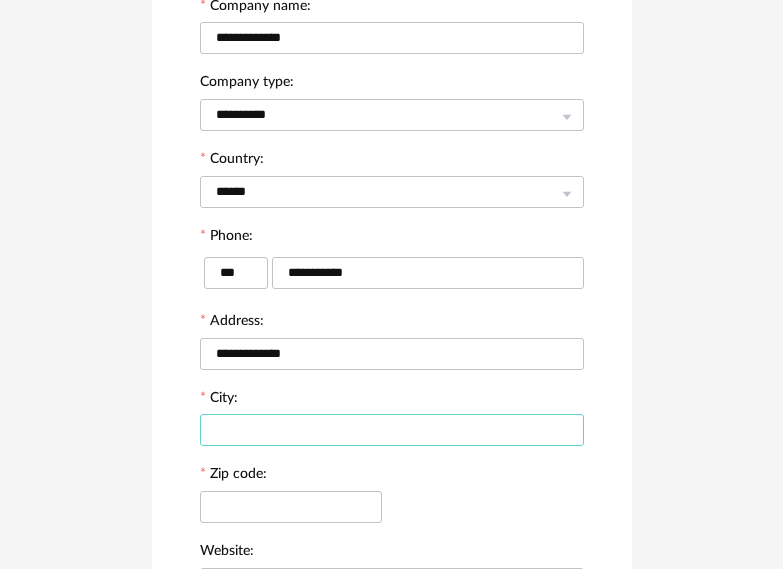 click at bounding box center [392, 430] 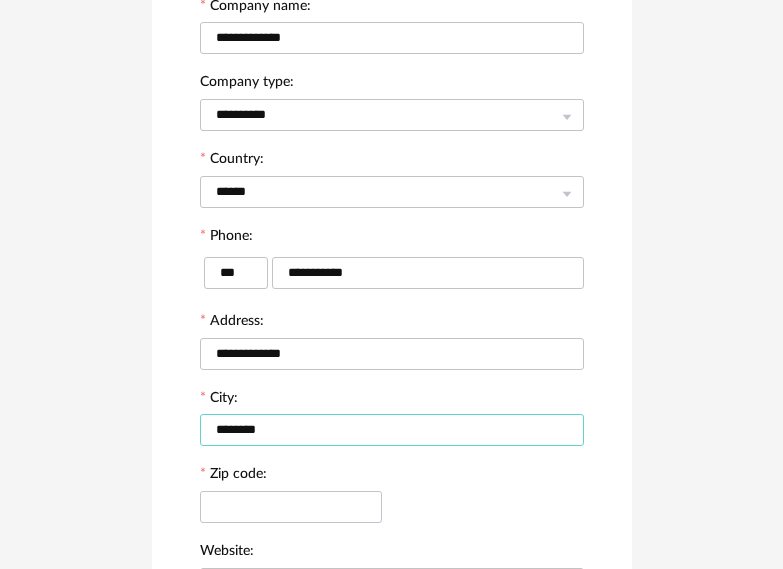 type on "********" 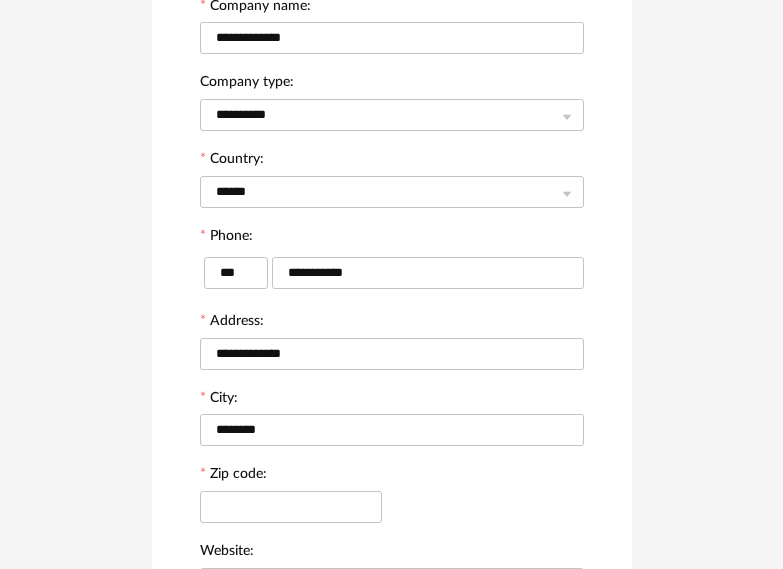 click at bounding box center (291, 506) 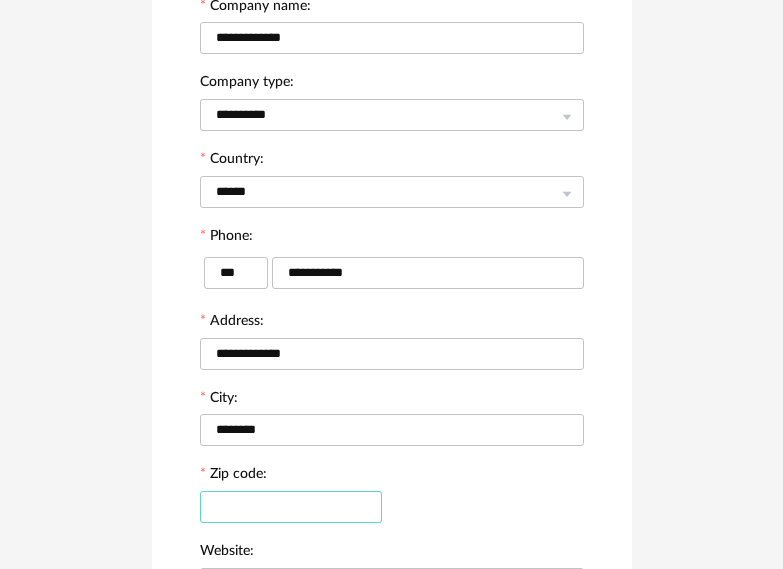 click at bounding box center (291, 507) 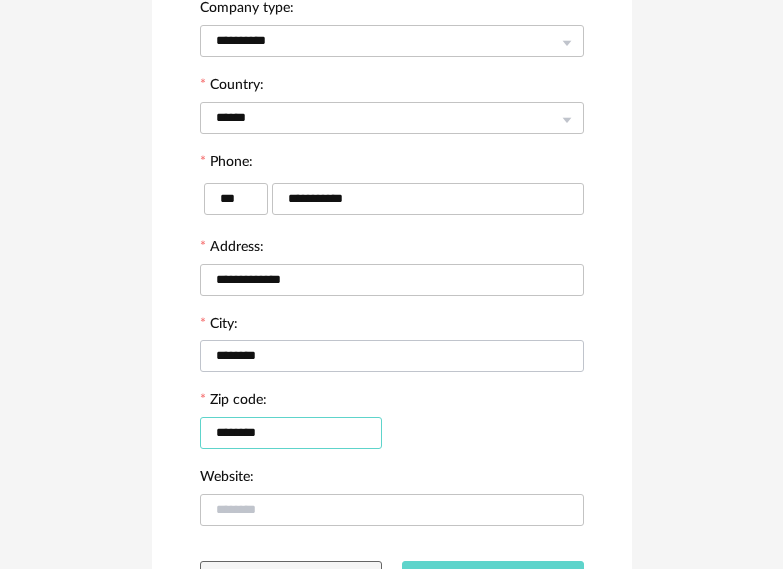 scroll, scrollTop: 624, scrollLeft: 0, axis: vertical 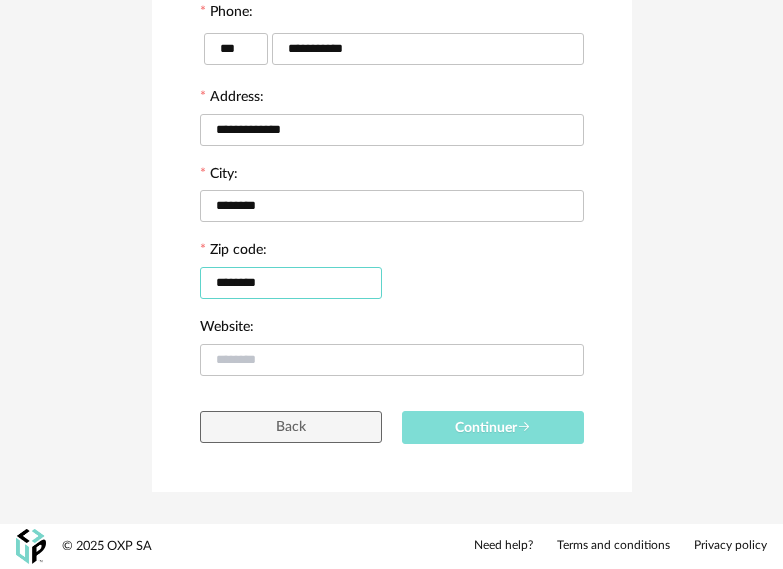 type on "********" 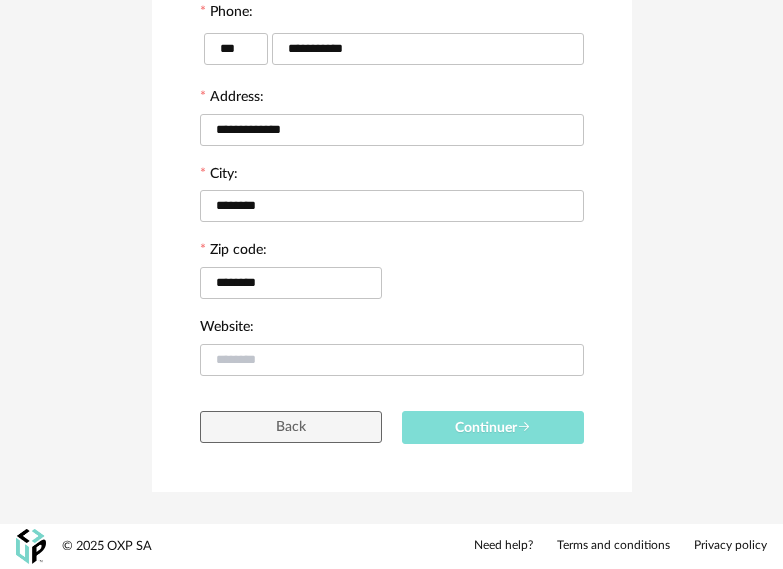 click on "Continuer" at bounding box center [493, 427] 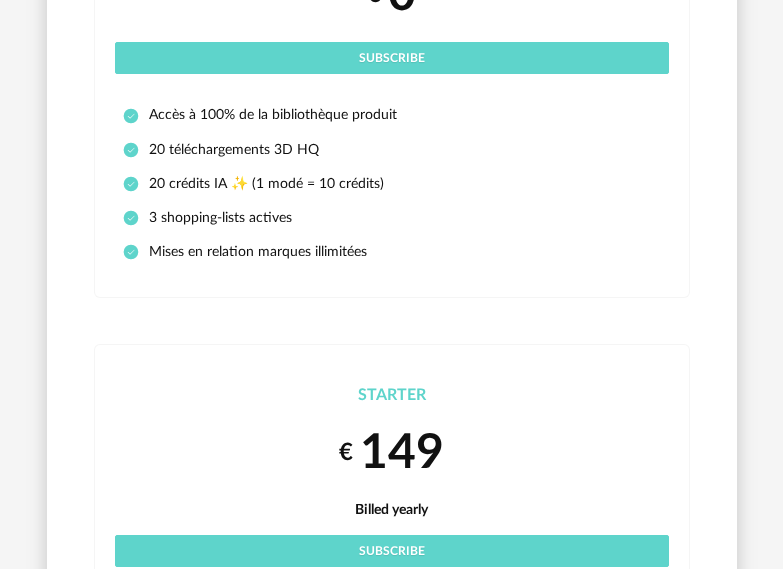 scroll, scrollTop: 300, scrollLeft: 0, axis: vertical 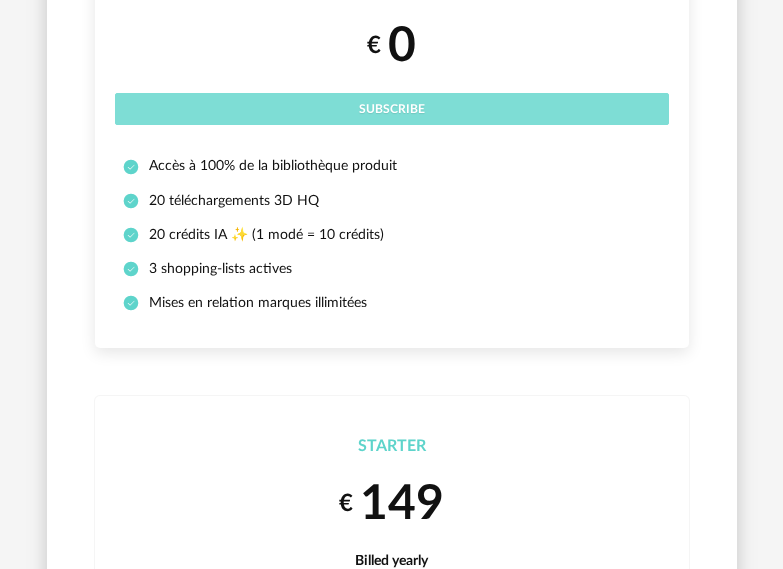 click on "Subscribe" at bounding box center (392, 109) 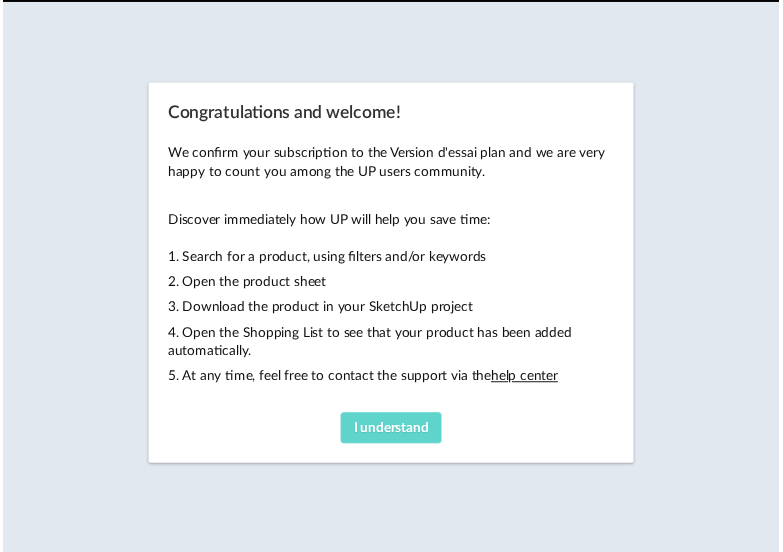scroll, scrollTop: 0, scrollLeft: 0, axis: both 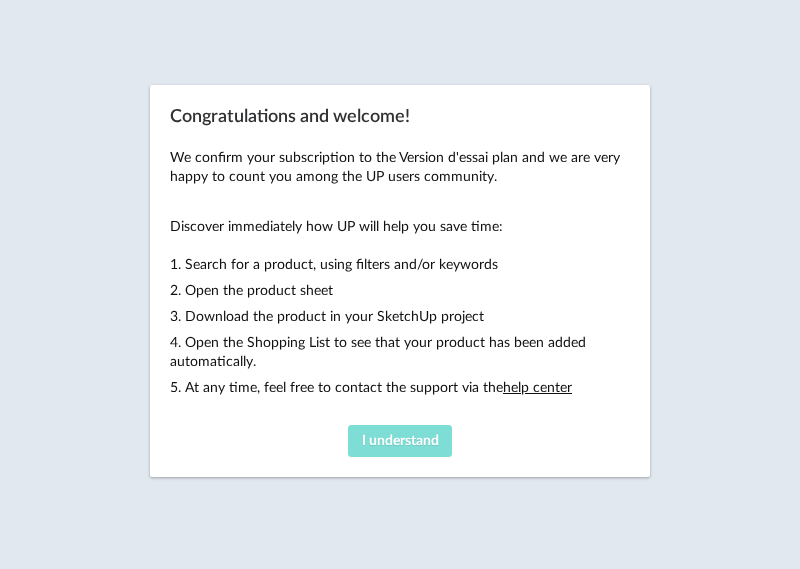 click on "I understand" at bounding box center (400, 441) 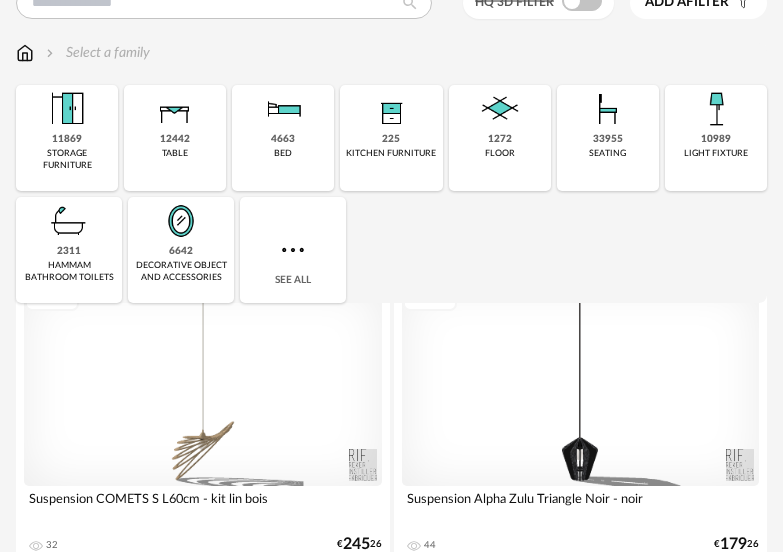 scroll, scrollTop: 46, scrollLeft: 0, axis: vertical 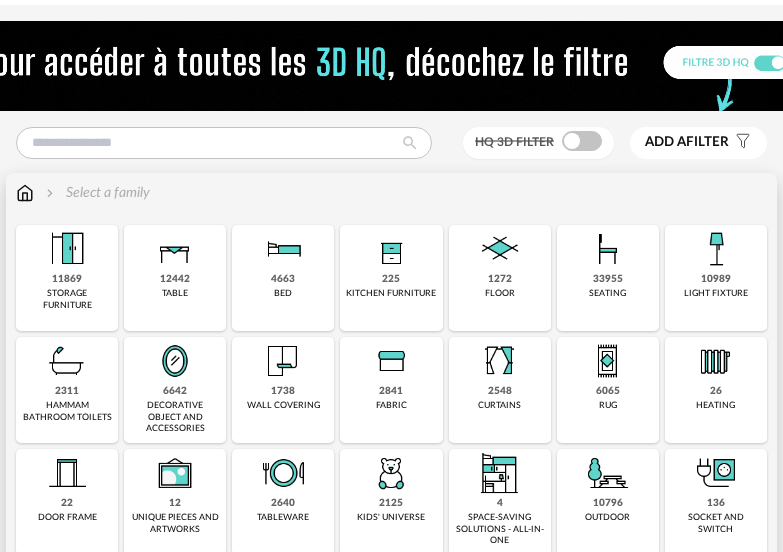 click at bounding box center (283, 249) 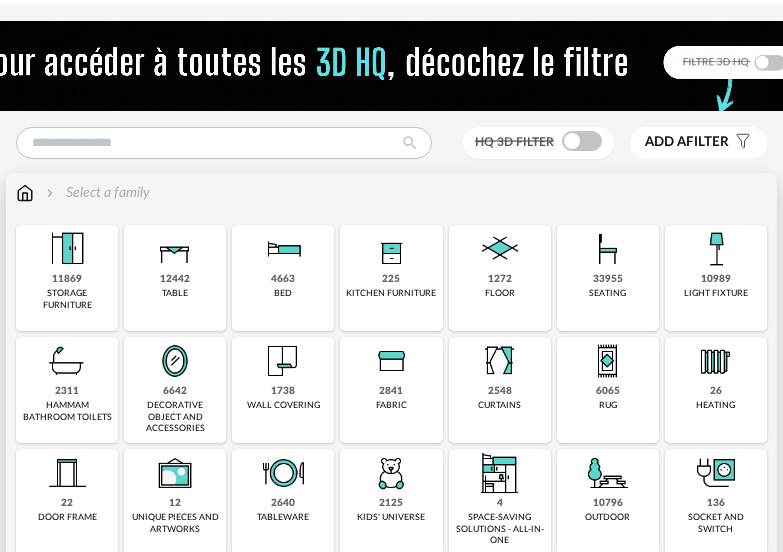click on "bed" at bounding box center (283, 293) 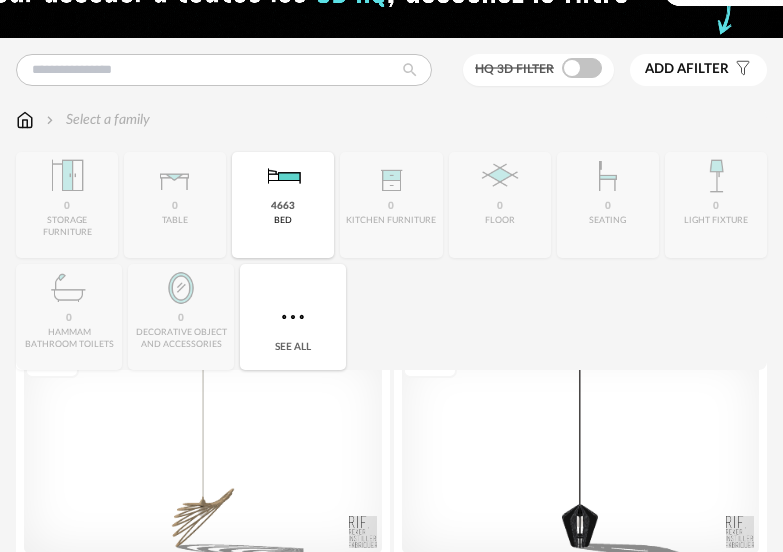 scroll, scrollTop: 0, scrollLeft: 0, axis: both 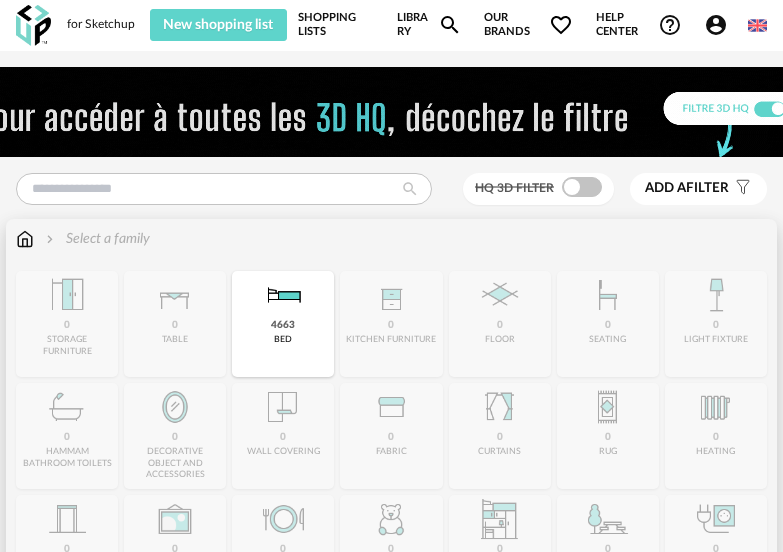click on "bed" at bounding box center [283, 339] 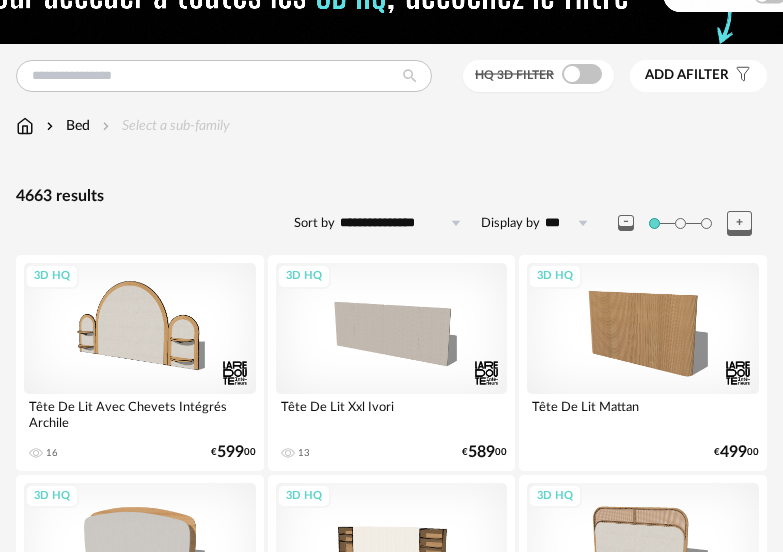 scroll, scrollTop: 100, scrollLeft: 0, axis: vertical 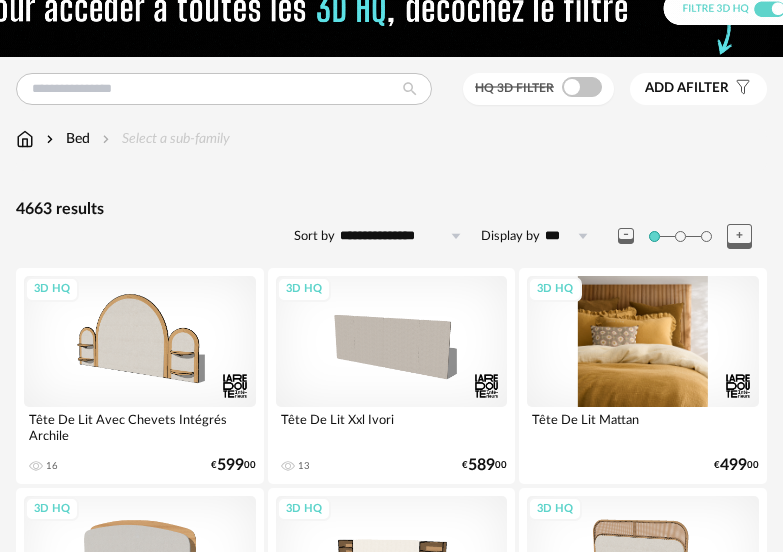 click on "3D HQ" at bounding box center [643, 341] 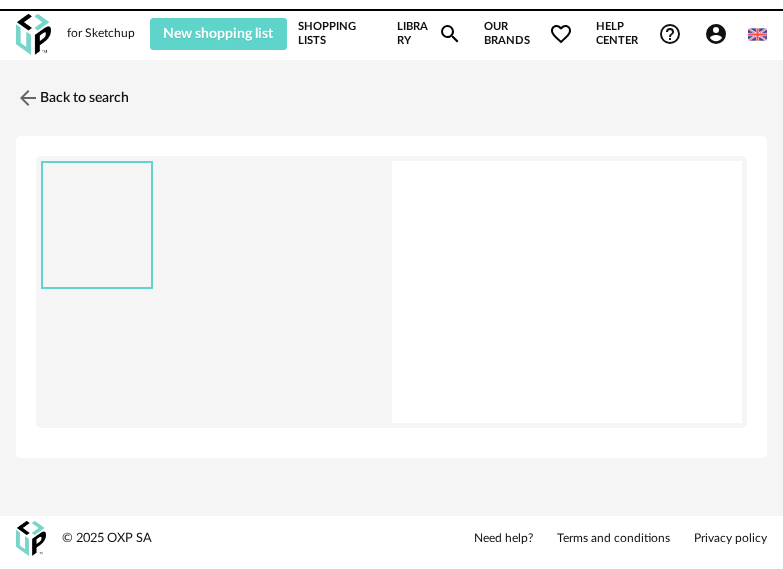 scroll, scrollTop: 0, scrollLeft: 0, axis: both 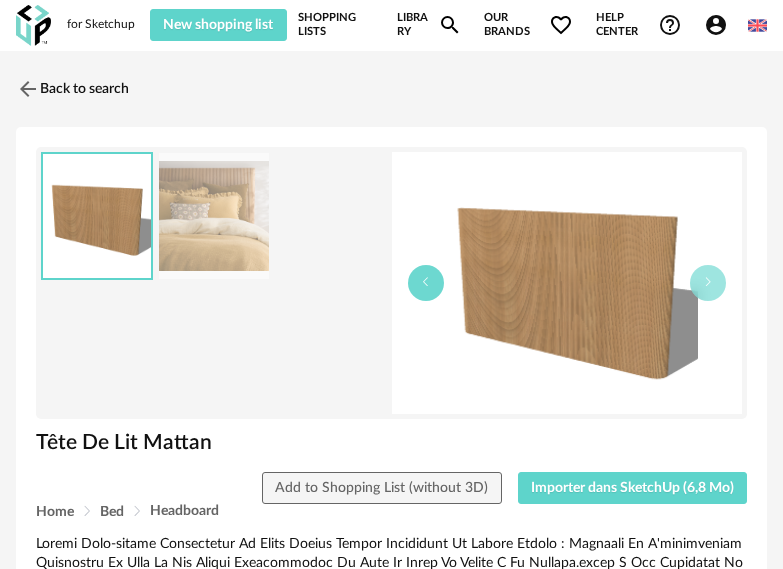 click at bounding box center [426, 283] 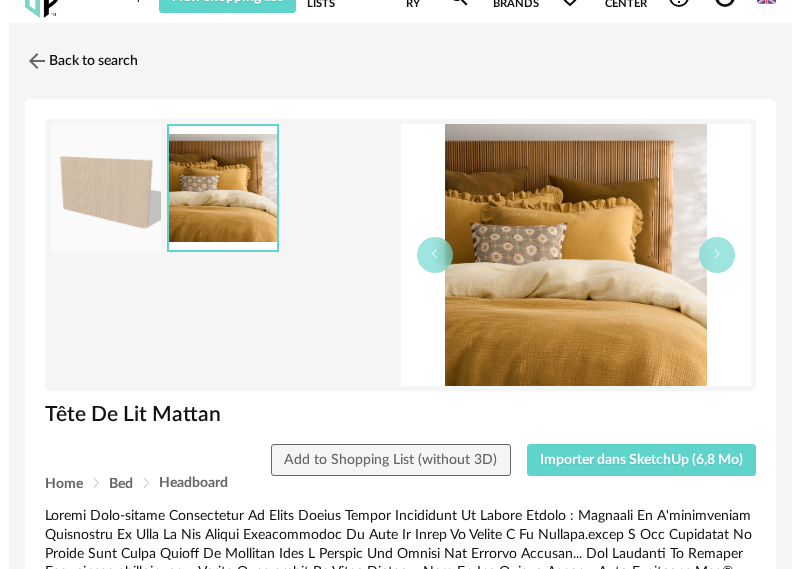 scroll, scrollTop: 0, scrollLeft: 0, axis: both 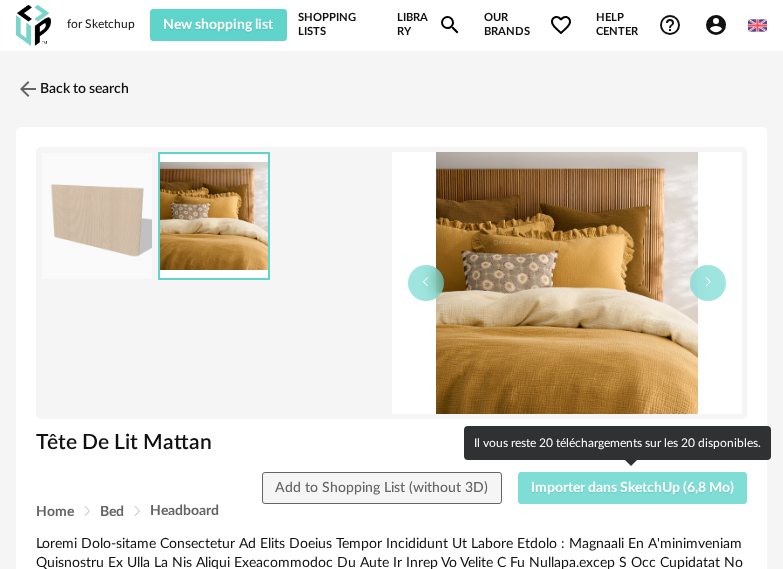 click on "Importer dans SketchUp (6,8 Mo)" at bounding box center [632, 488] 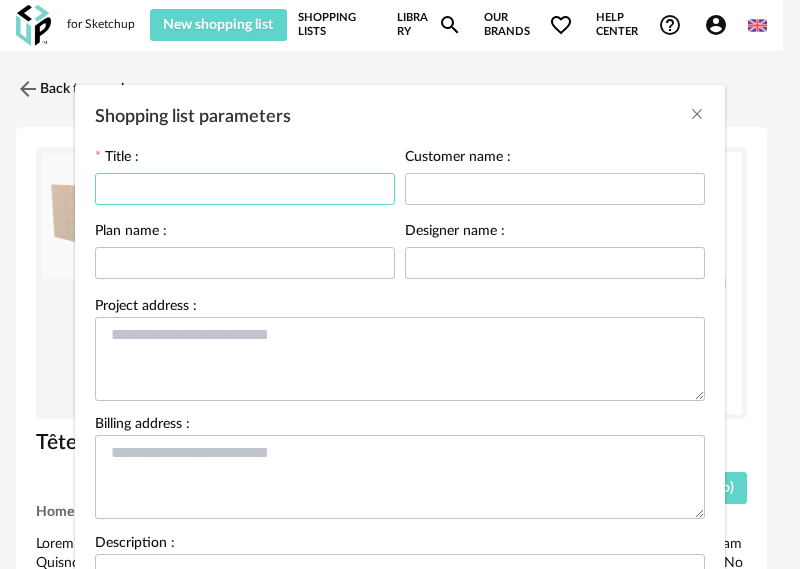 click at bounding box center [245, 189] 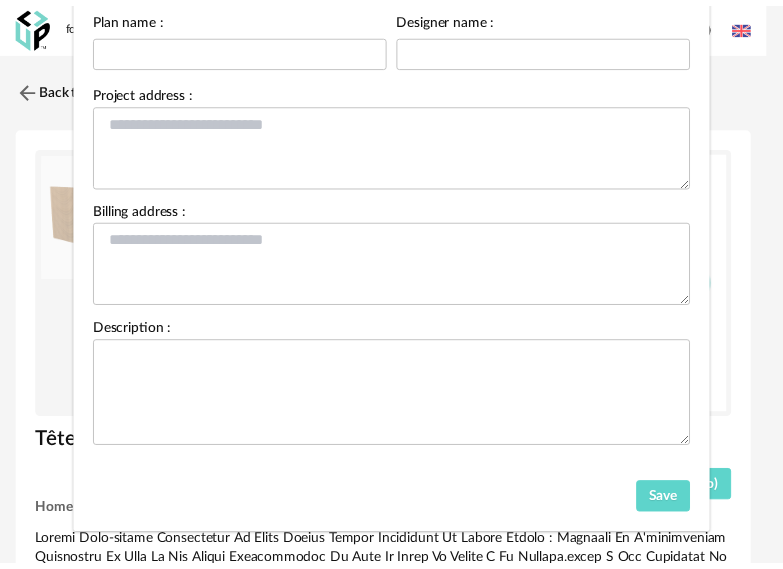 scroll, scrollTop: 231, scrollLeft: 0, axis: vertical 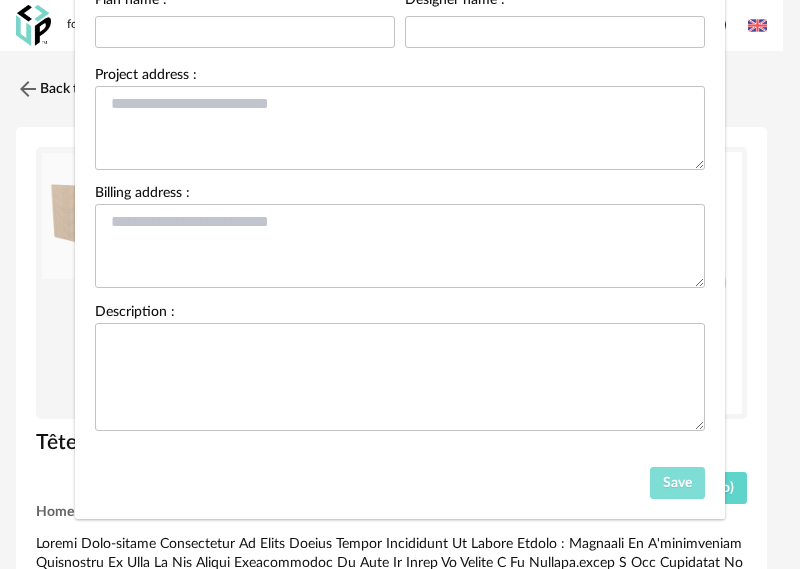 type on "***" 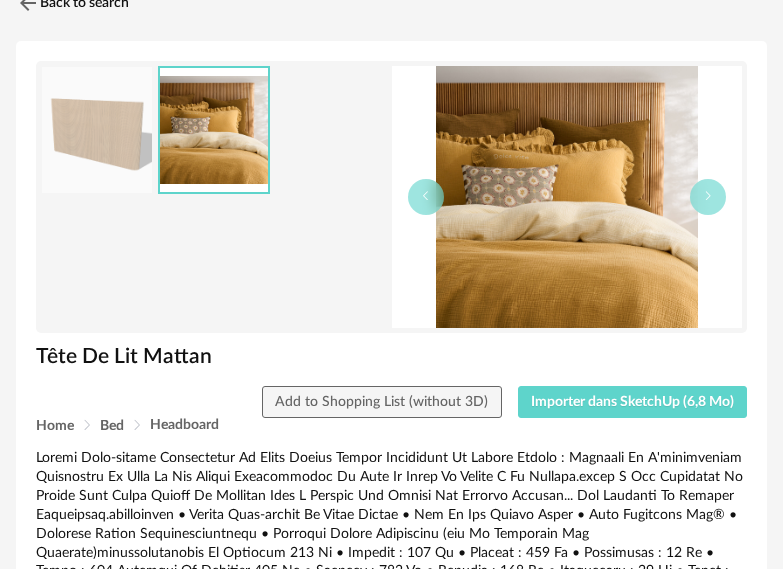 scroll, scrollTop: 0, scrollLeft: 0, axis: both 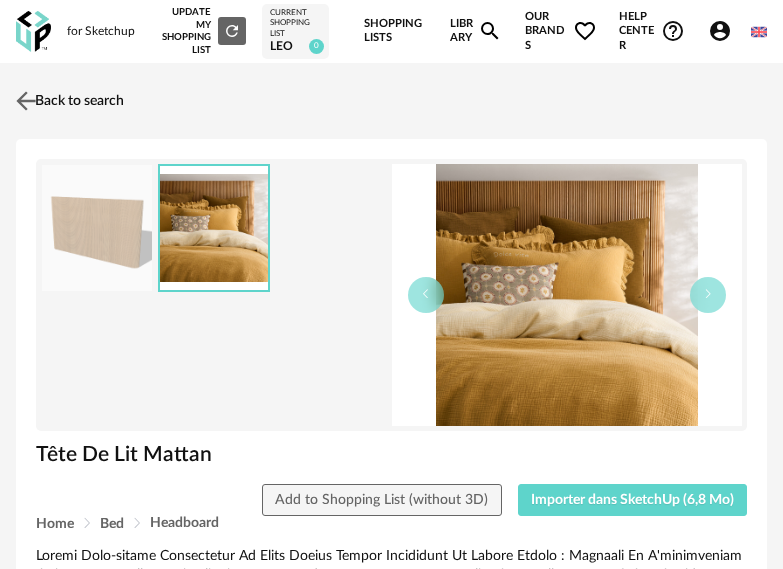 click at bounding box center (26, 100) 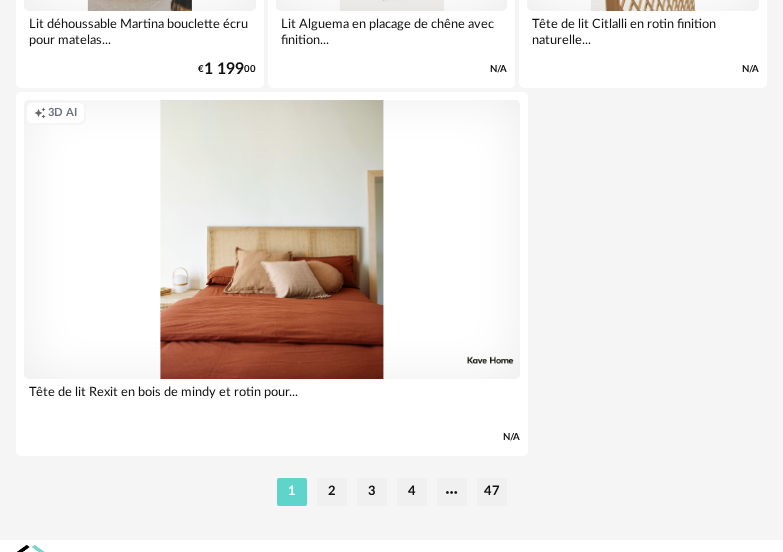 scroll, scrollTop: 7559, scrollLeft: 0, axis: vertical 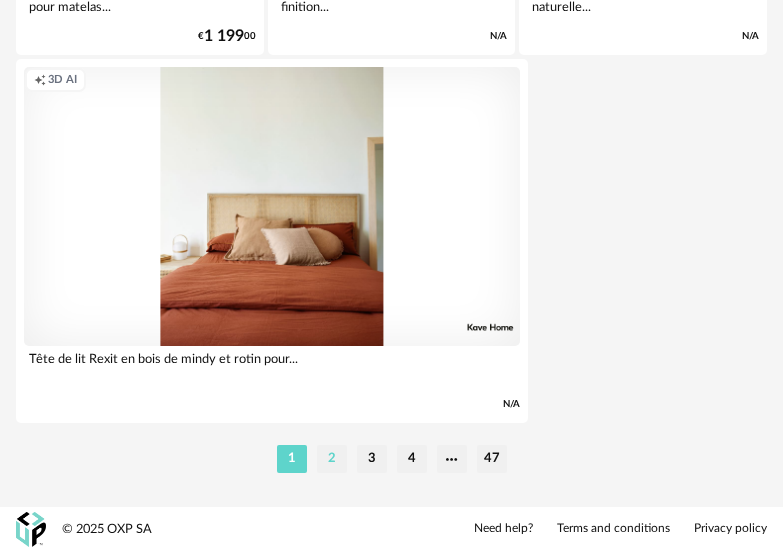click on "2" at bounding box center [332, 459] 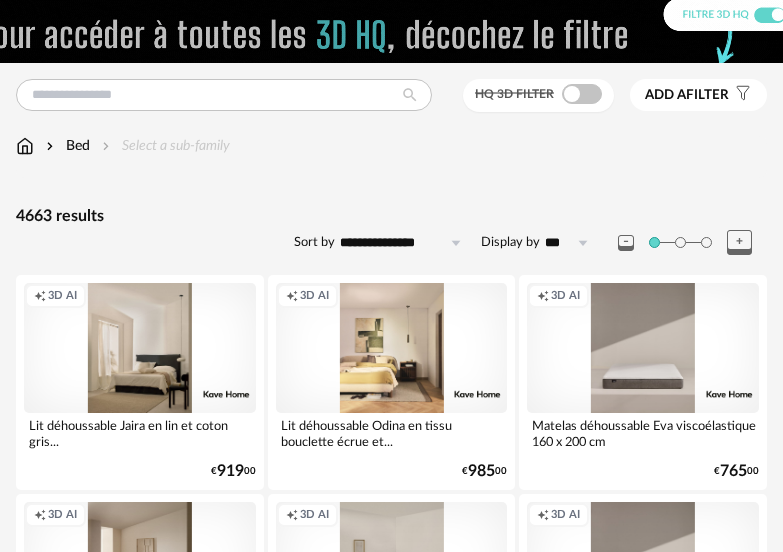 scroll, scrollTop: 0, scrollLeft: 0, axis: both 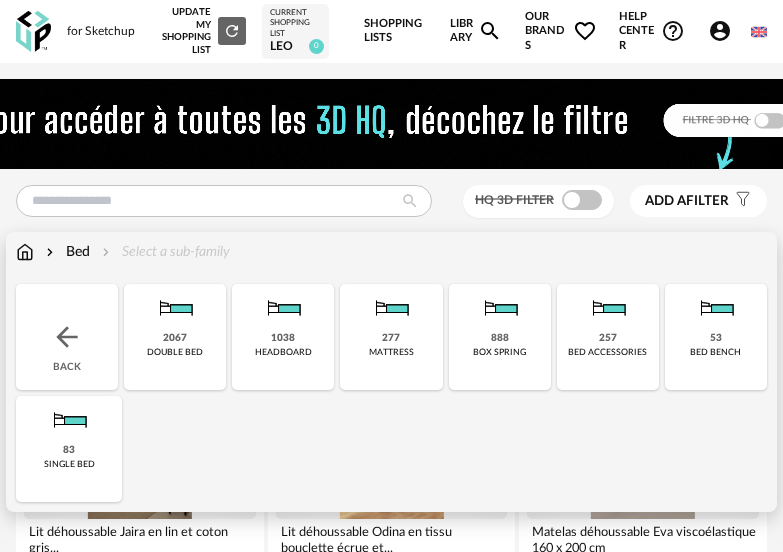 click at bounding box center (25, 252) 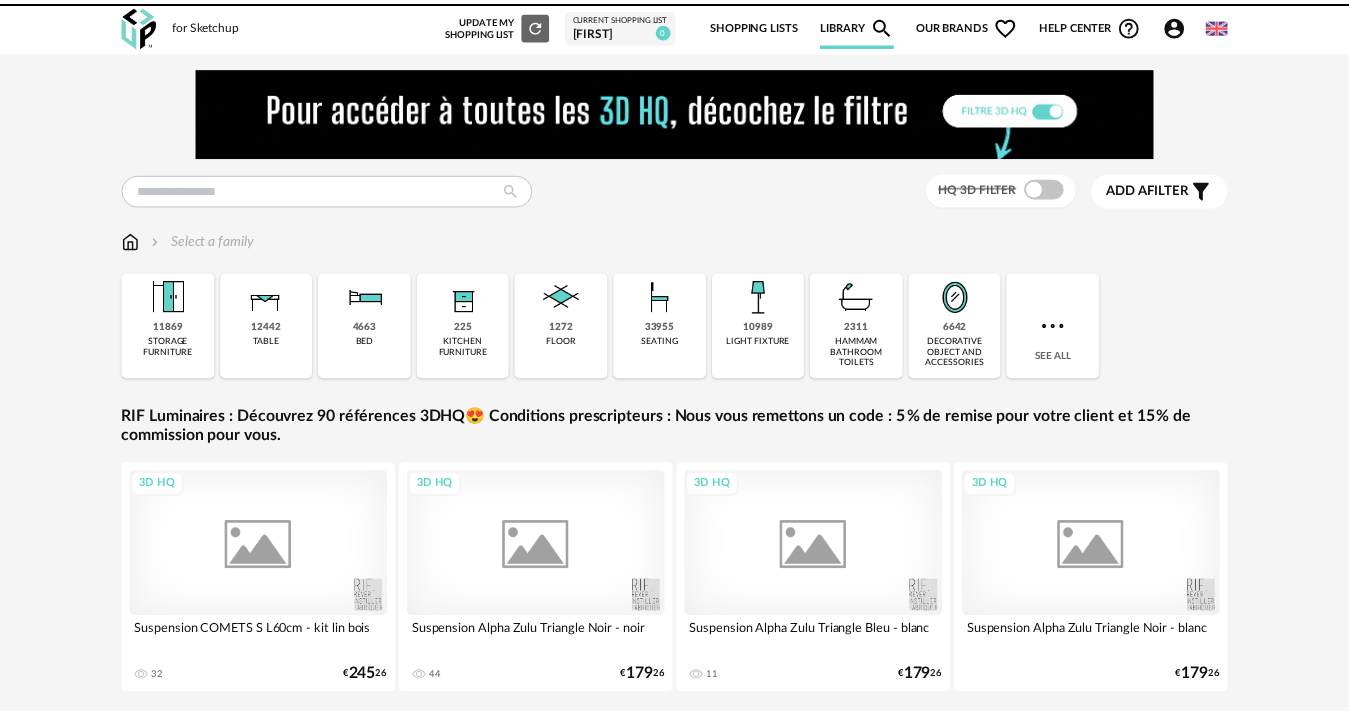 scroll, scrollTop: 0, scrollLeft: 0, axis: both 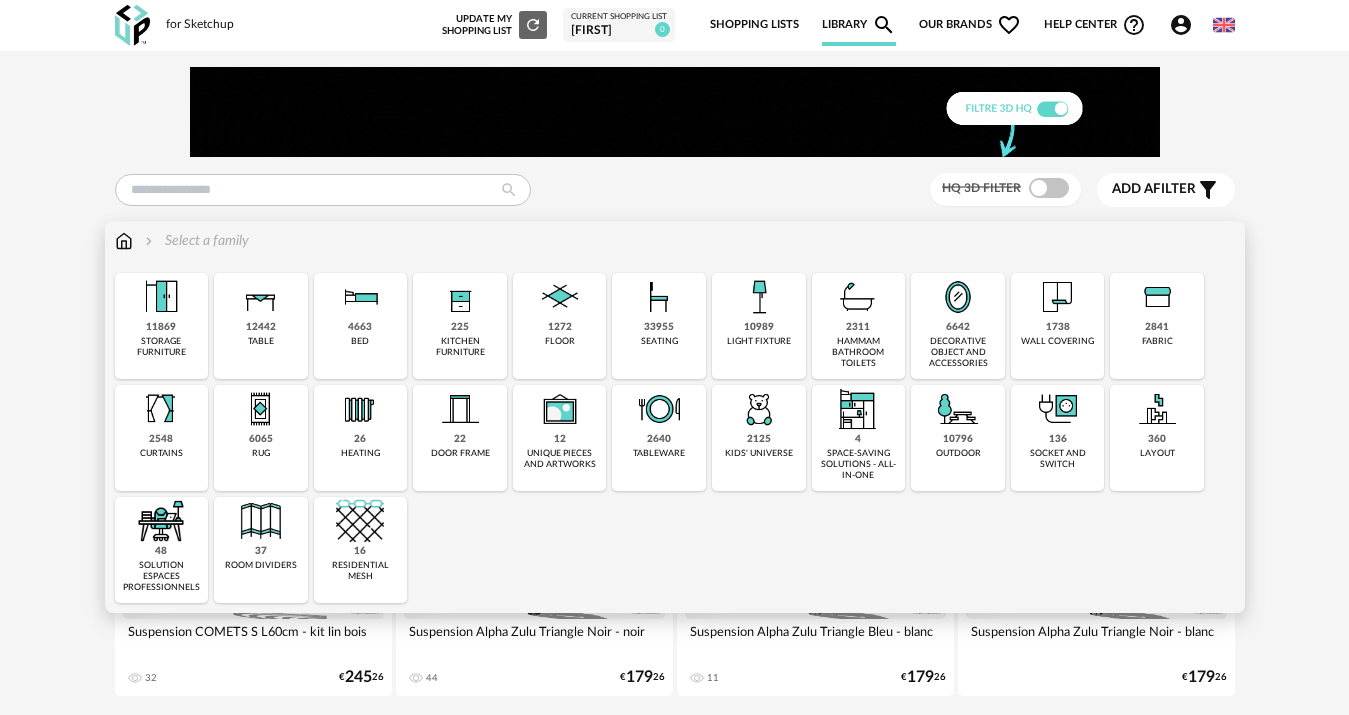 click at bounding box center [360, 521] 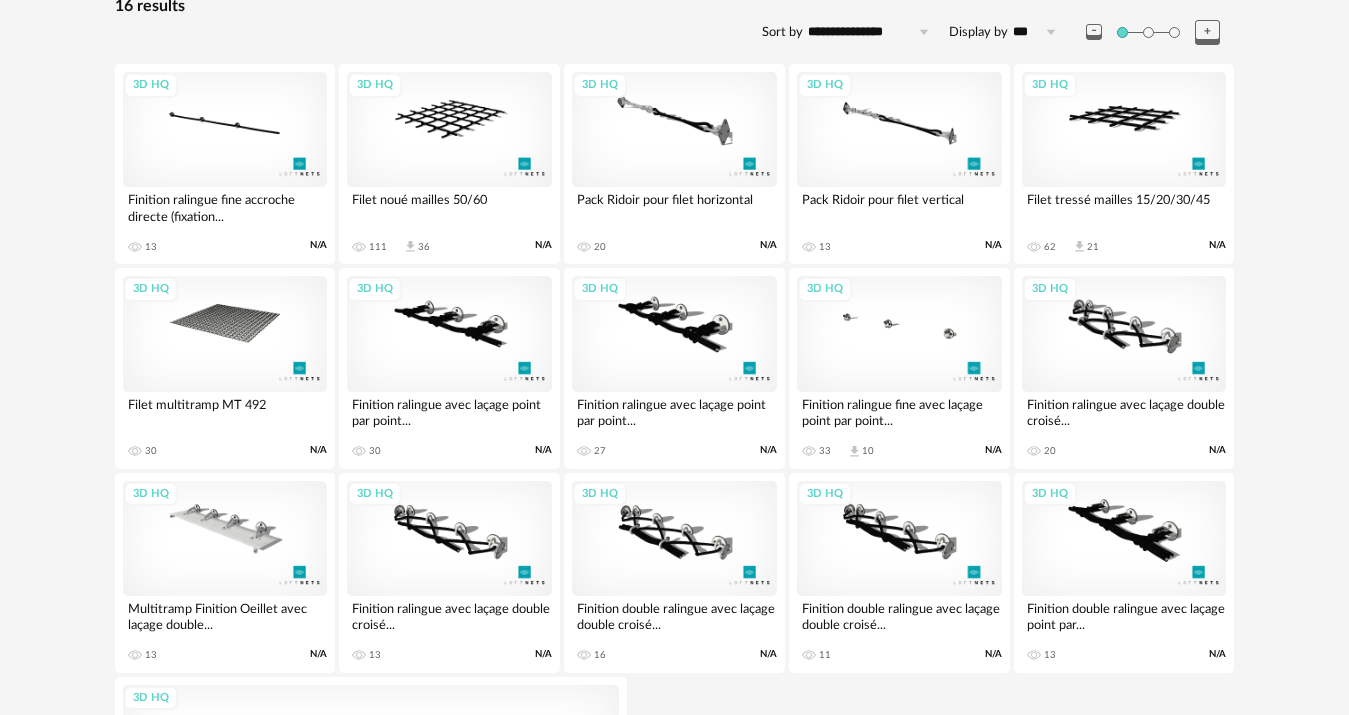 scroll, scrollTop: 0, scrollLeft: 0, axis: both 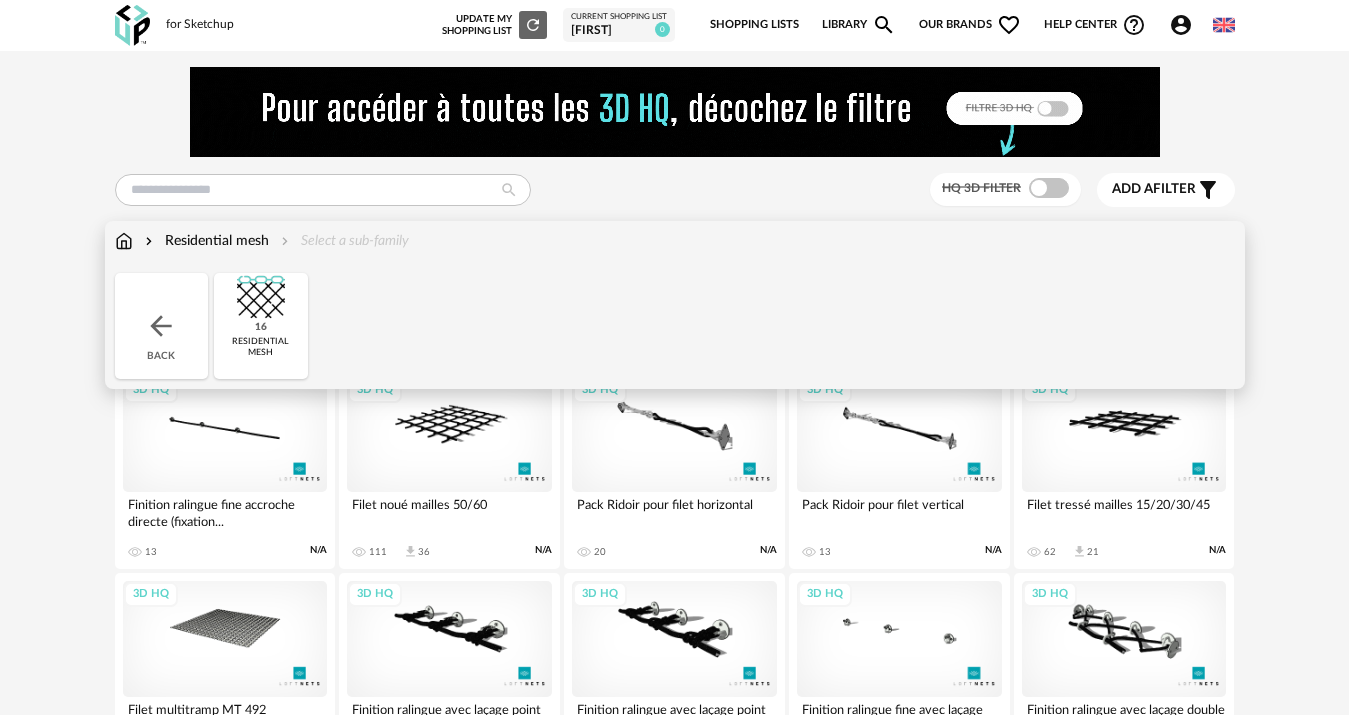 click on "Back" at bounding box center [162, 326] 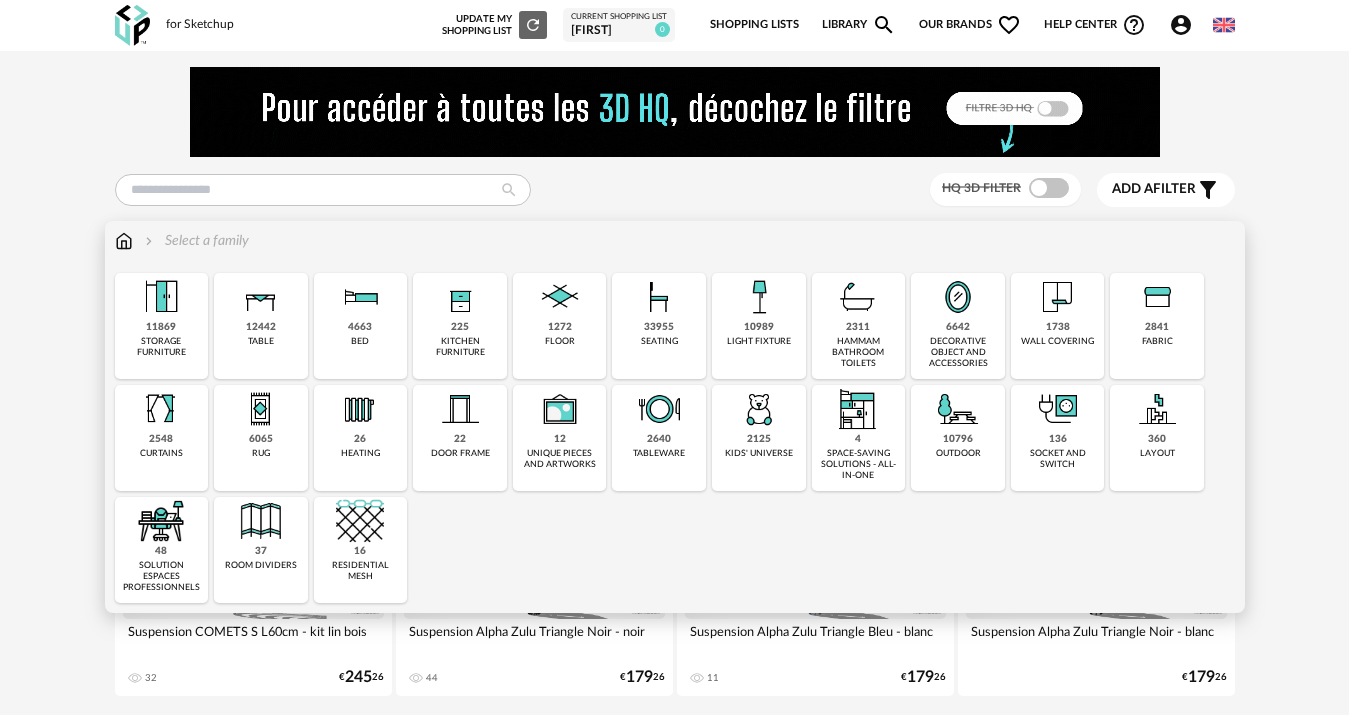 click on "kitchen furniture" at bounding box center [460, 347] 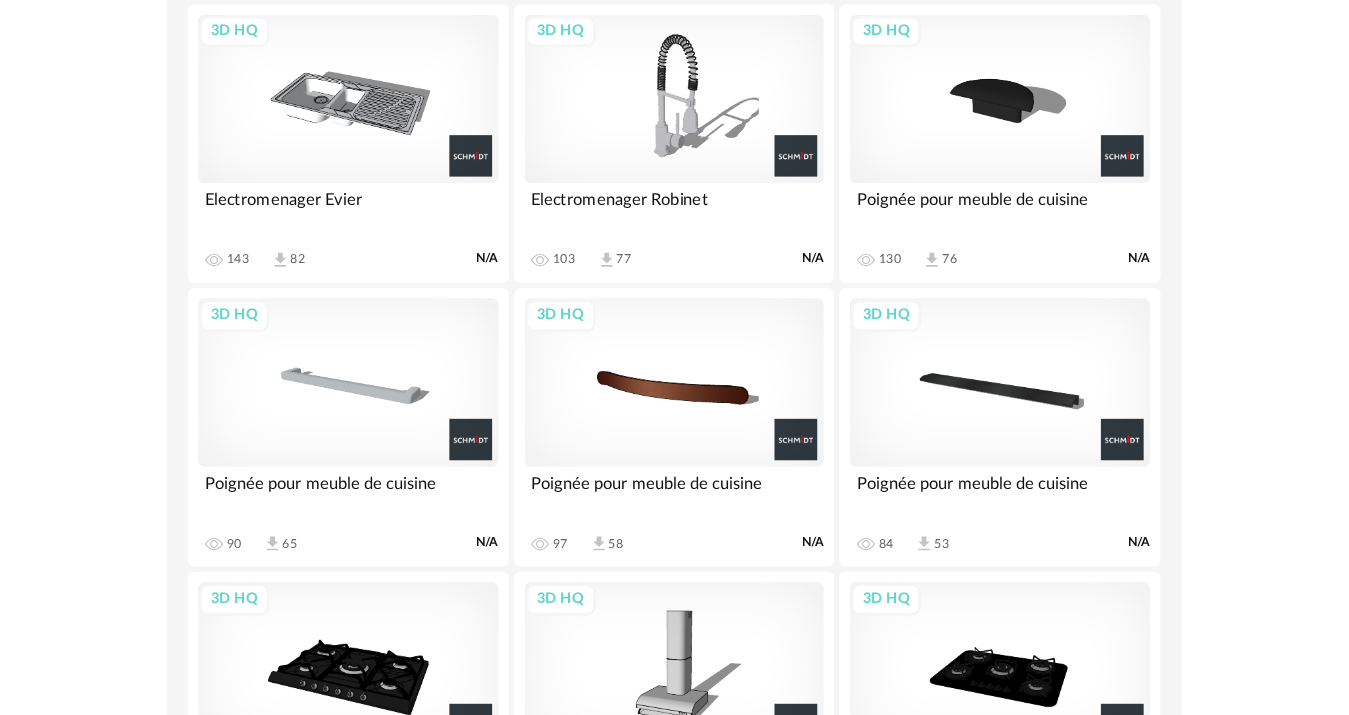 scroll, scrollTop: 3863, scrollLeft: 0, axis: vertical 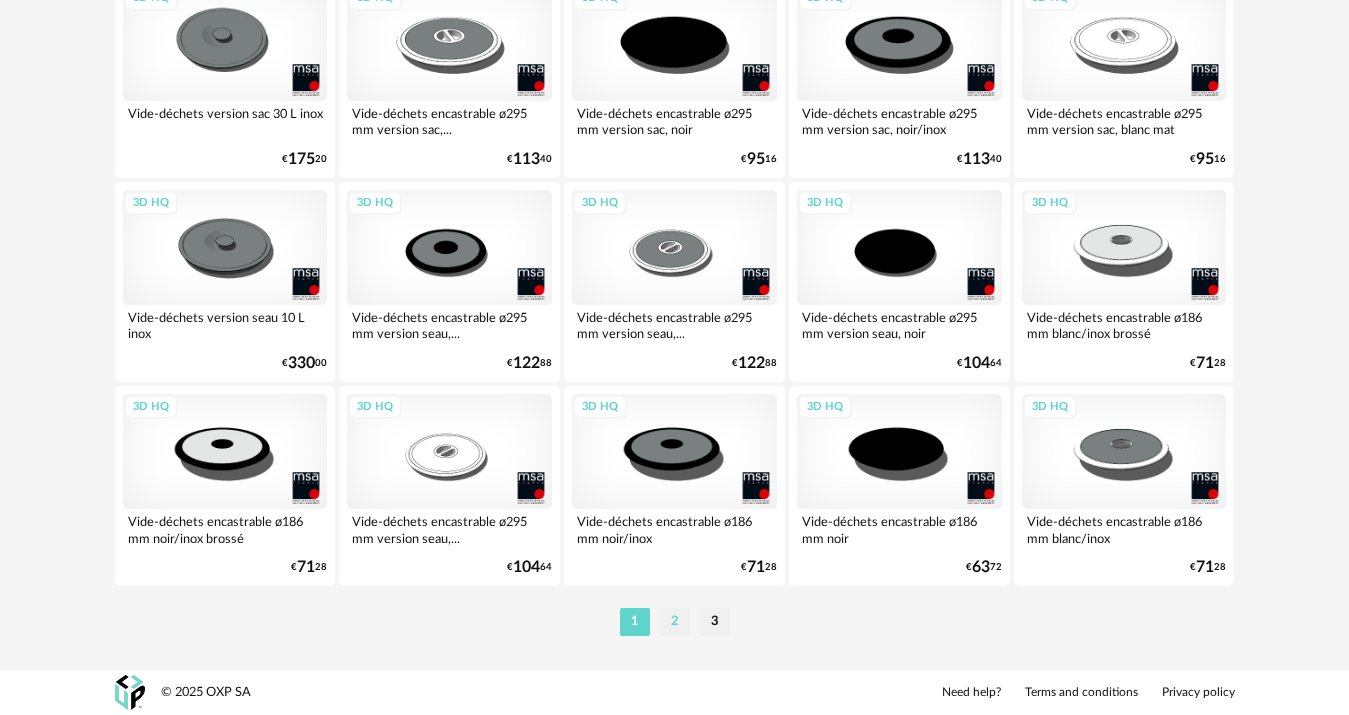 click on "2" at bounding box center [675, 622] 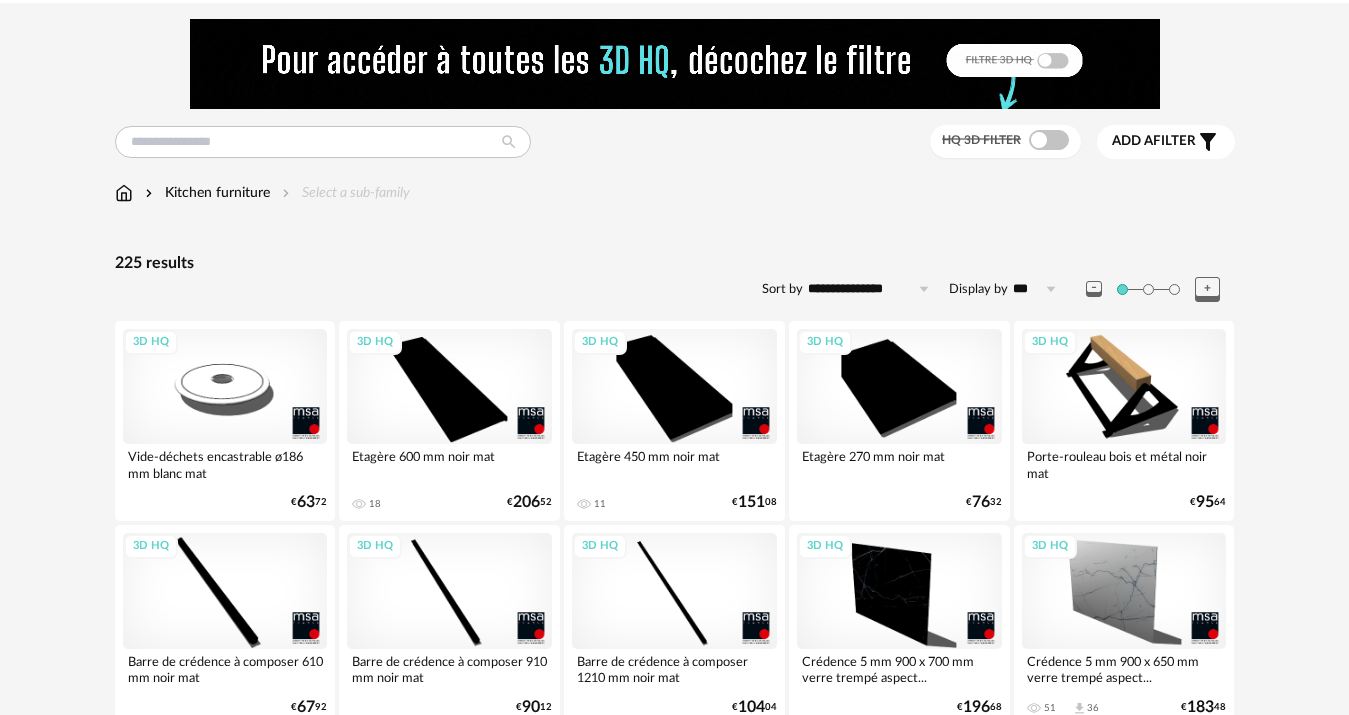 scroll, scrollTop: 0, scrollLeft: 0, axis: both 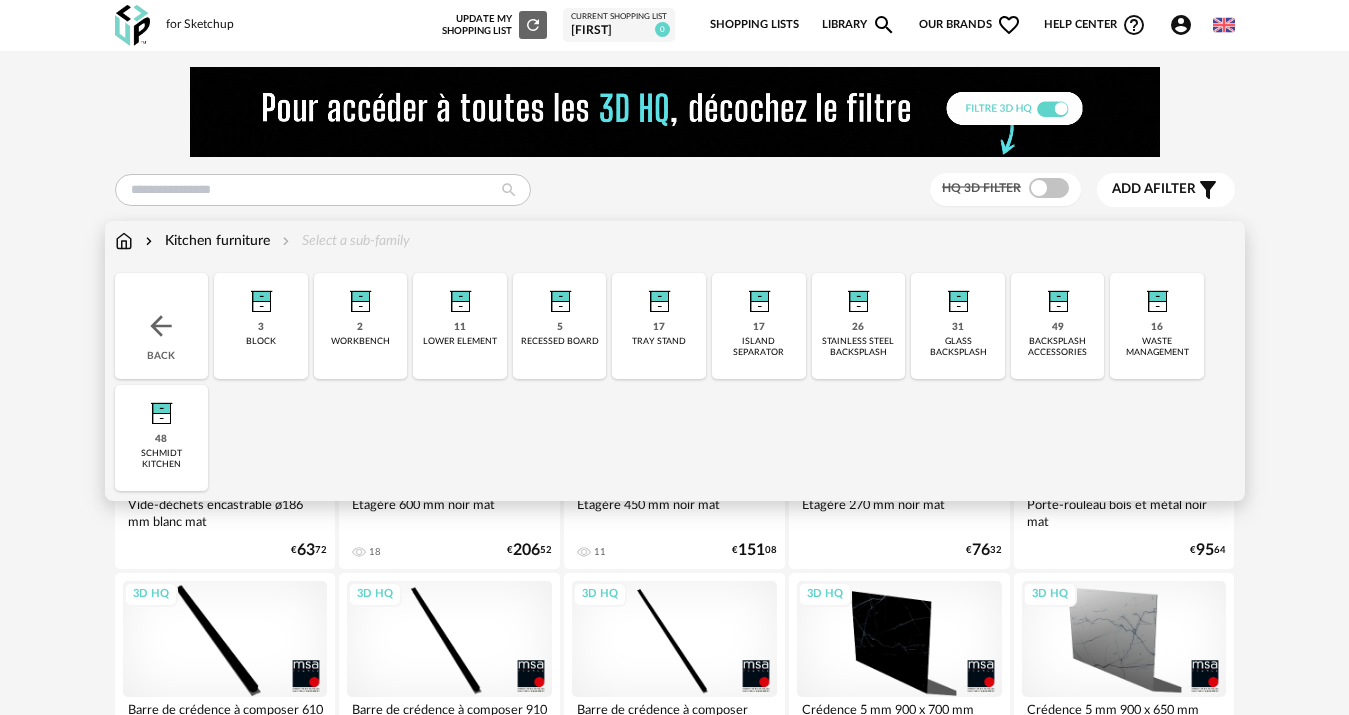 click at bounding box center (161, 326) 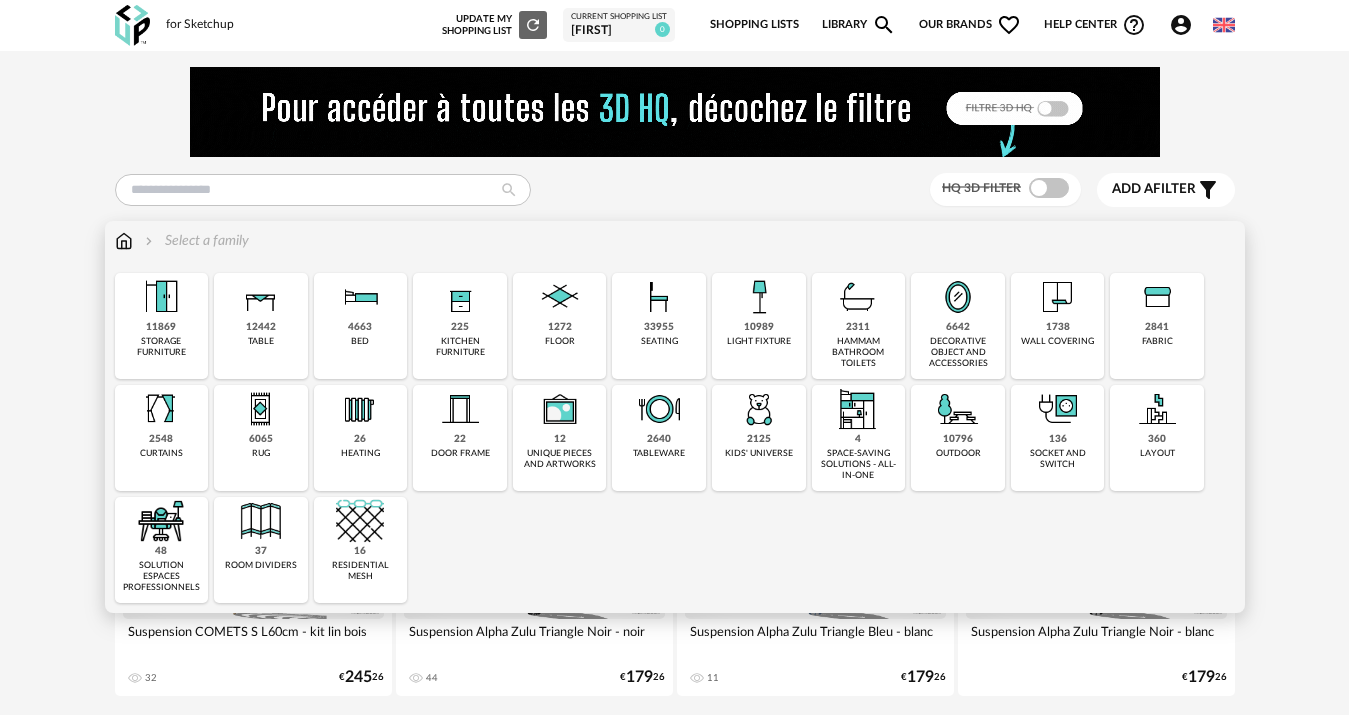 click at bounding box center [161, 297] 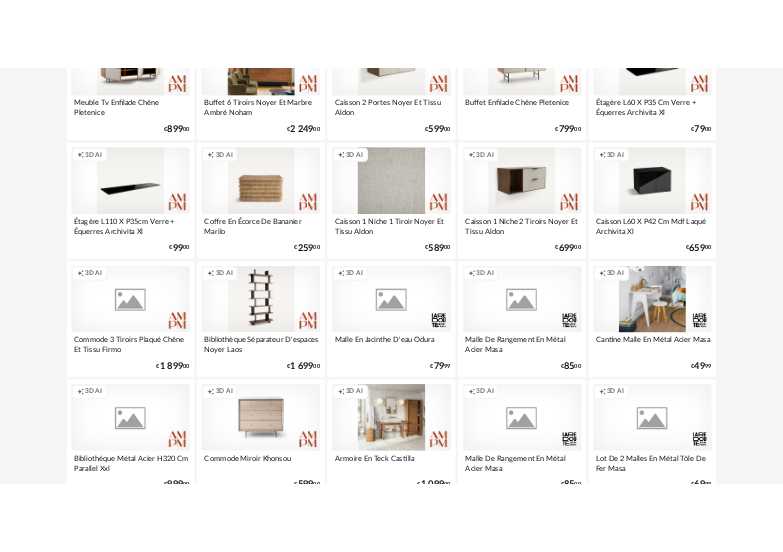 scroll, scrollTop: 3500, scrollLeft: 0, axis: vertical 